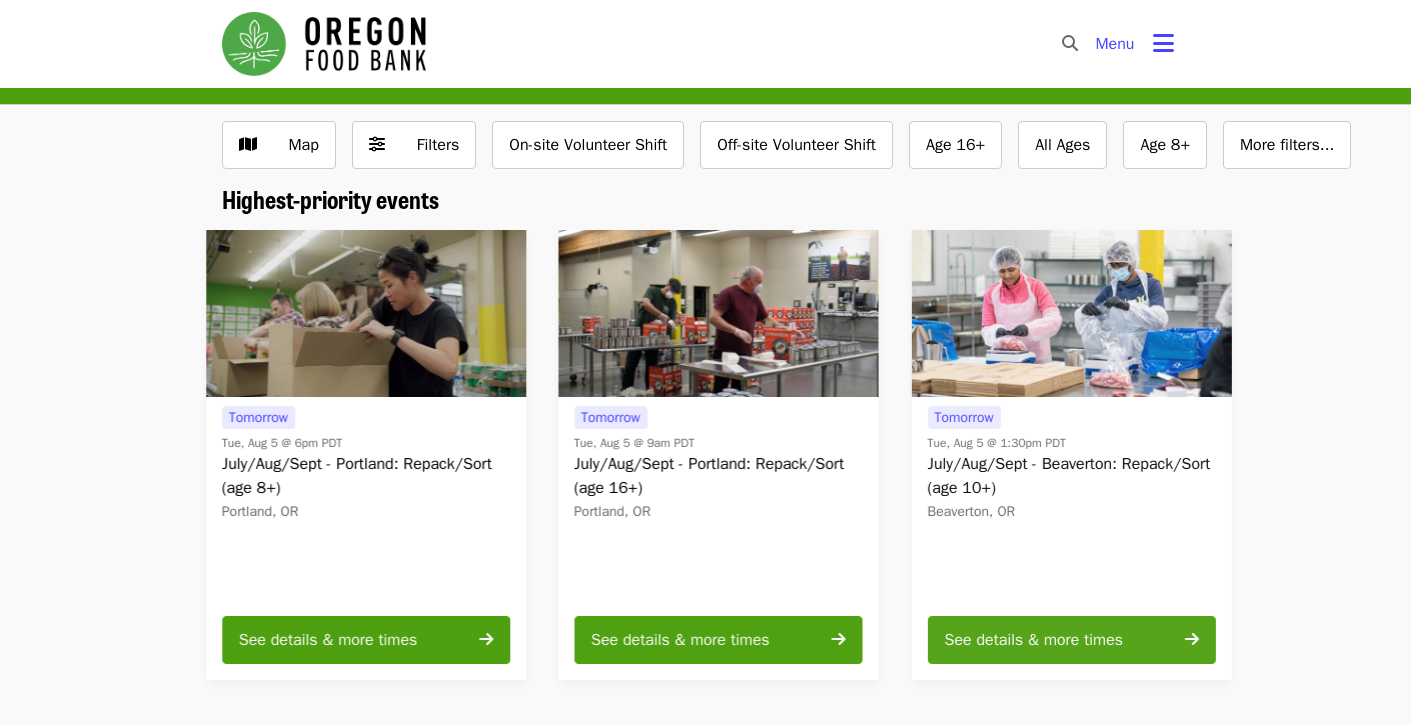 scroll, scrollTop: 0, scrollLeft: 0, axis: both 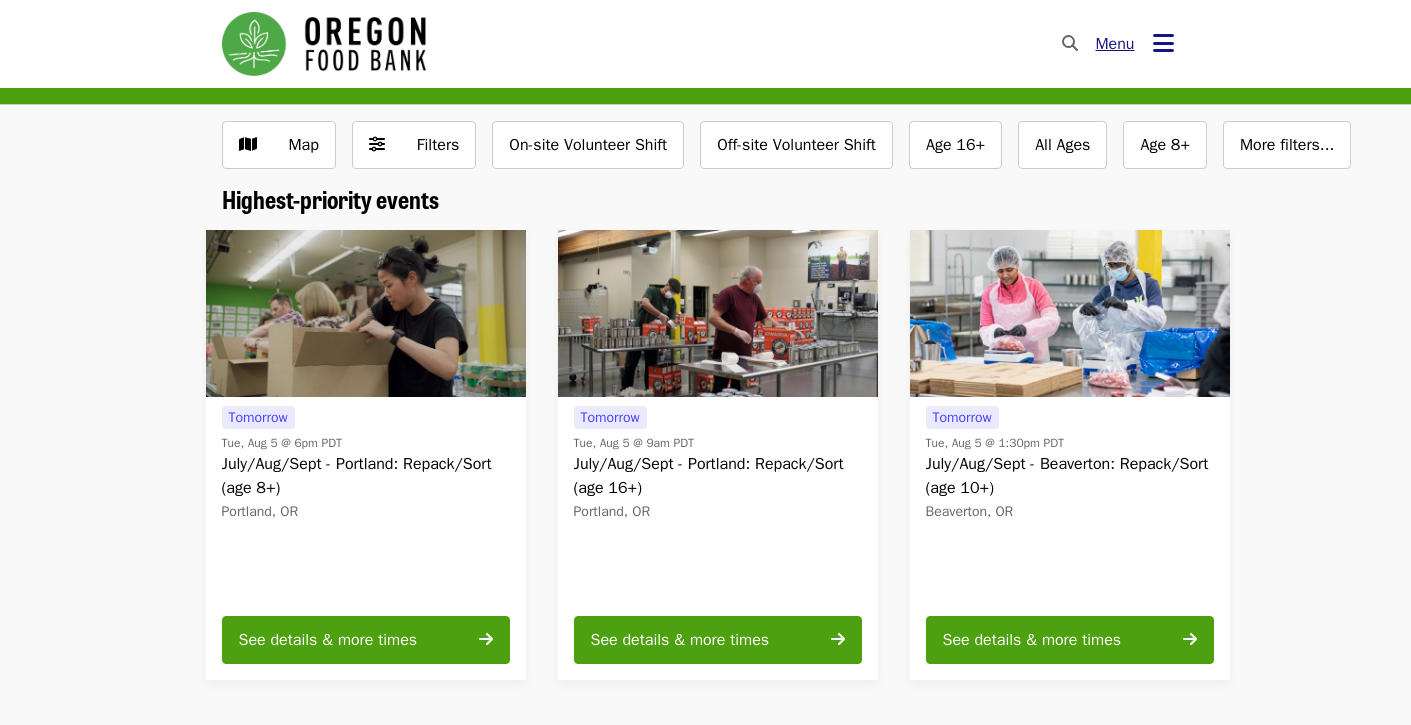 click at bounding box center [1163, 43] 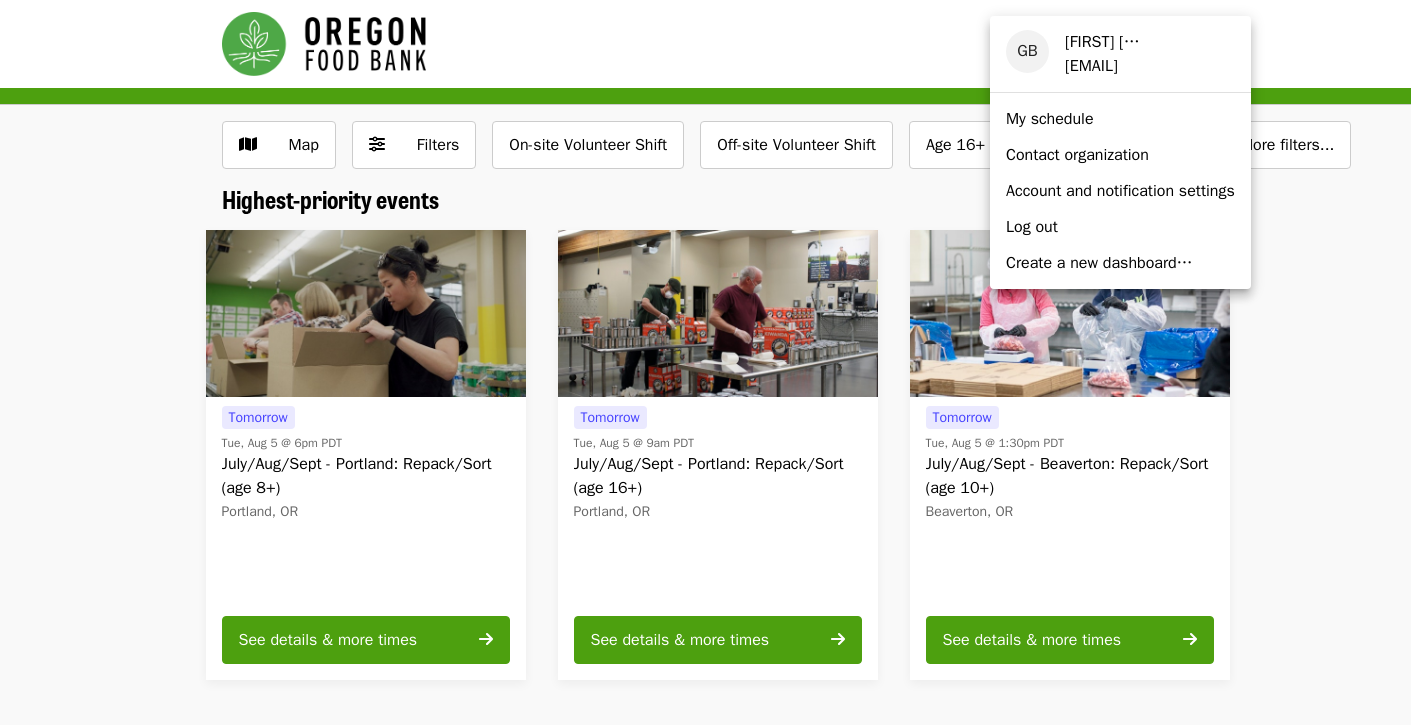 click on "My schedule" at bounding box center [1050, 119] 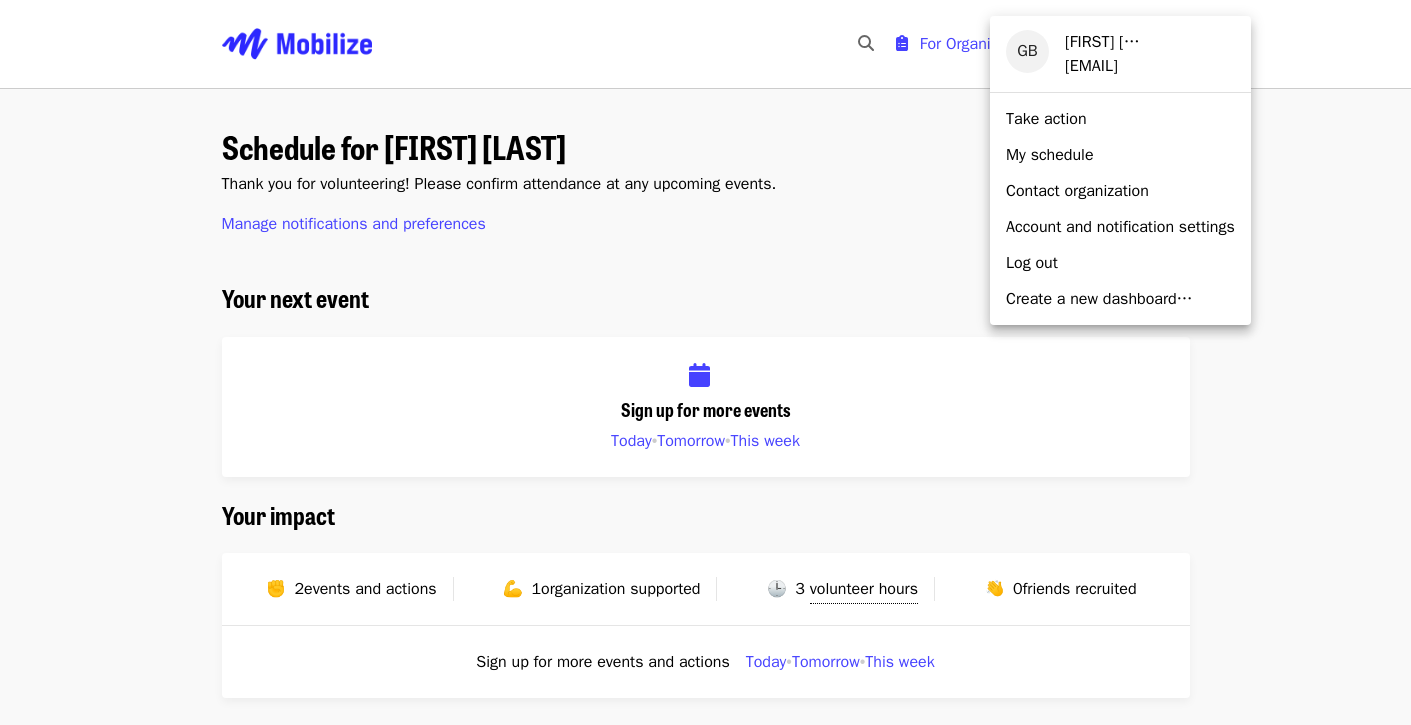 click on "My schedule" at bounding box center [1050, 155] 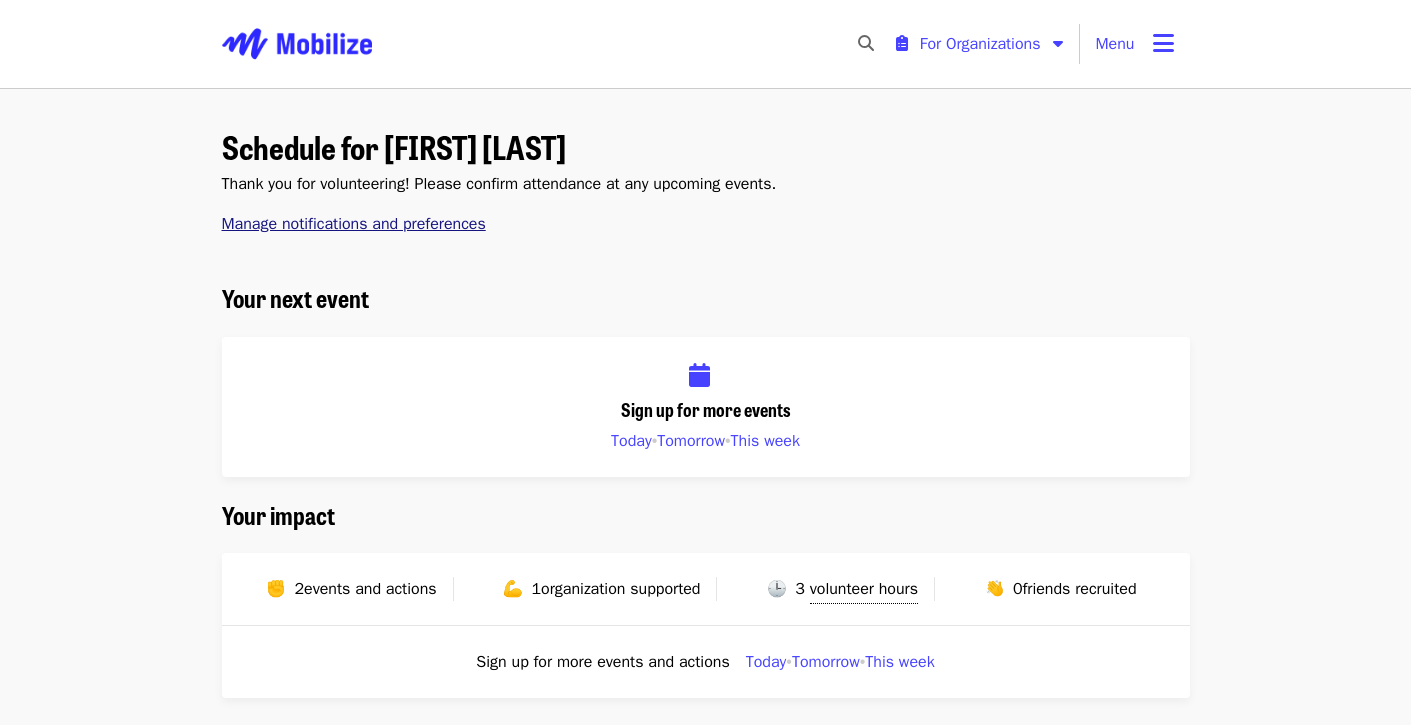 click on "Manage notifications and preferences" at bounding box center [354, 224] 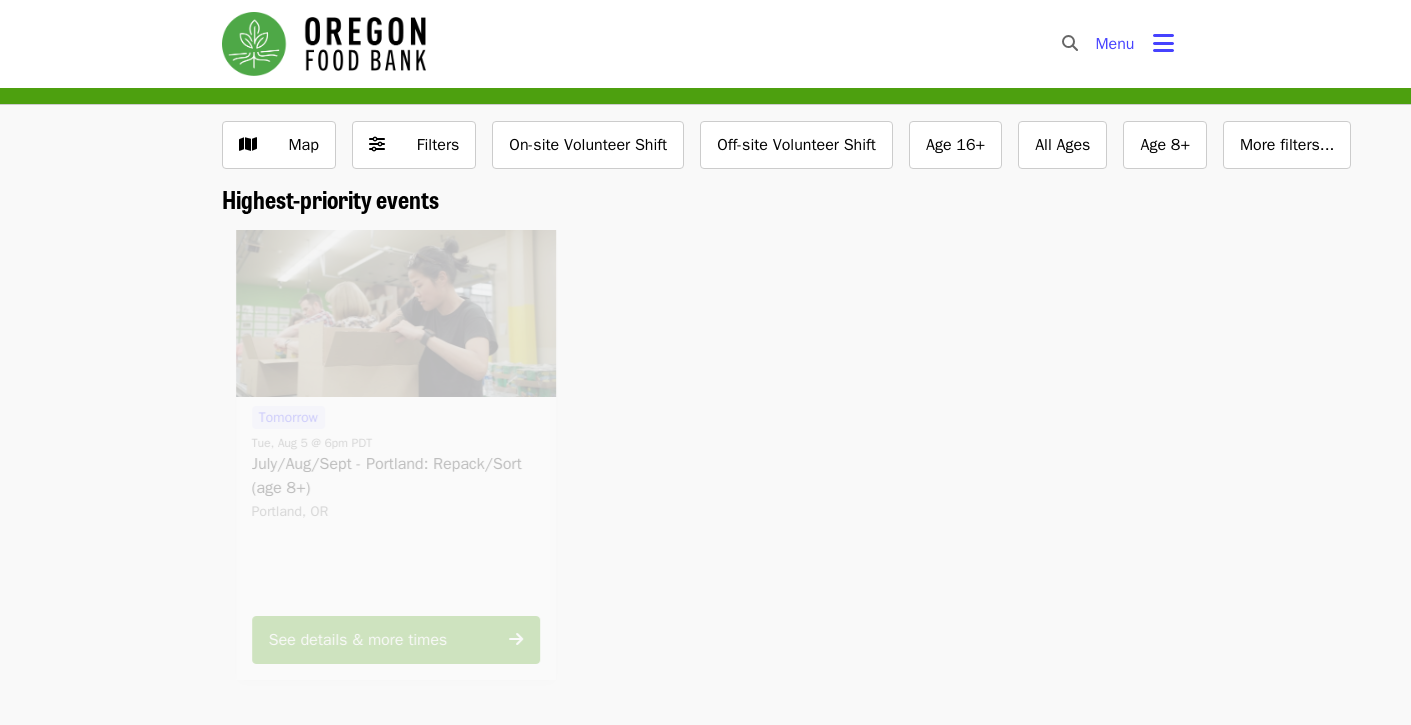 scroll, scrollTop: 0, scrollLeft: 0, axis: both 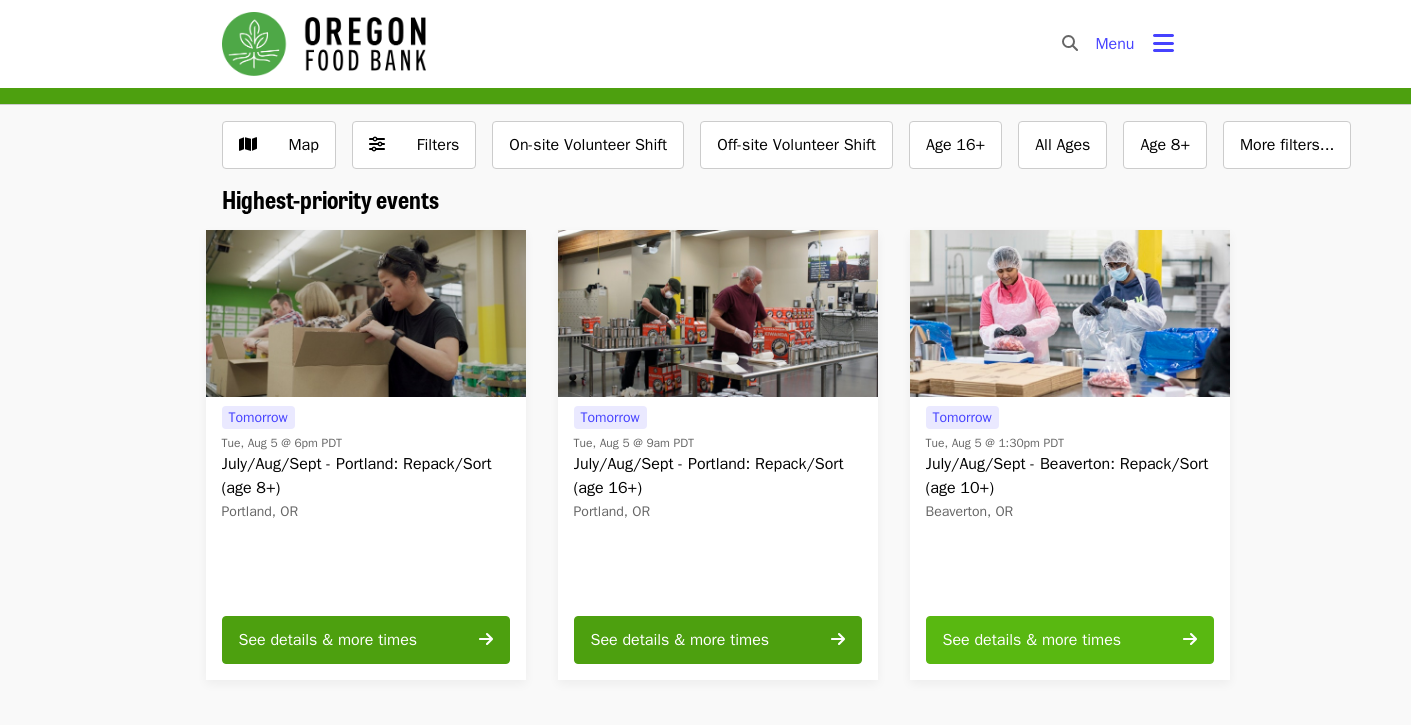 click on "See details & more times" at bounding box center [1032, 640] 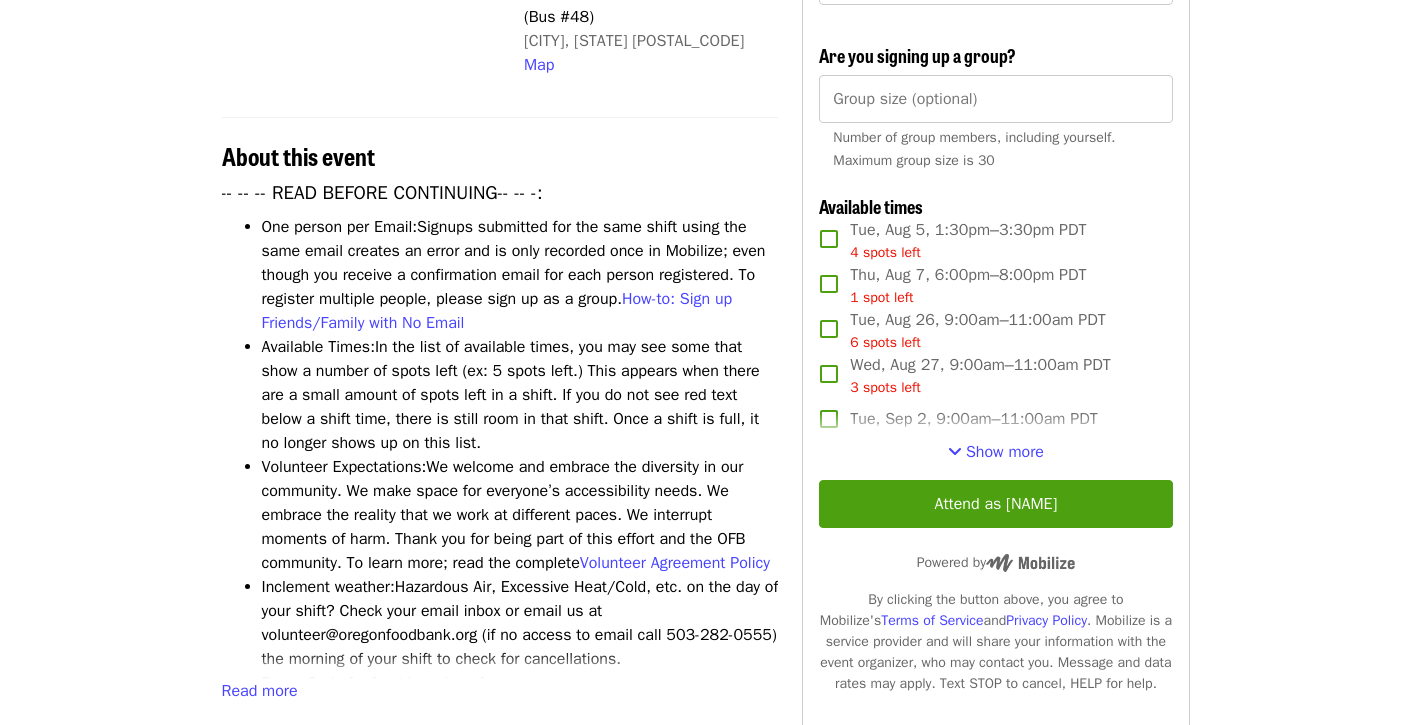 scroll, scrollTop: 593, scrollLeft: 0, axis: vertical 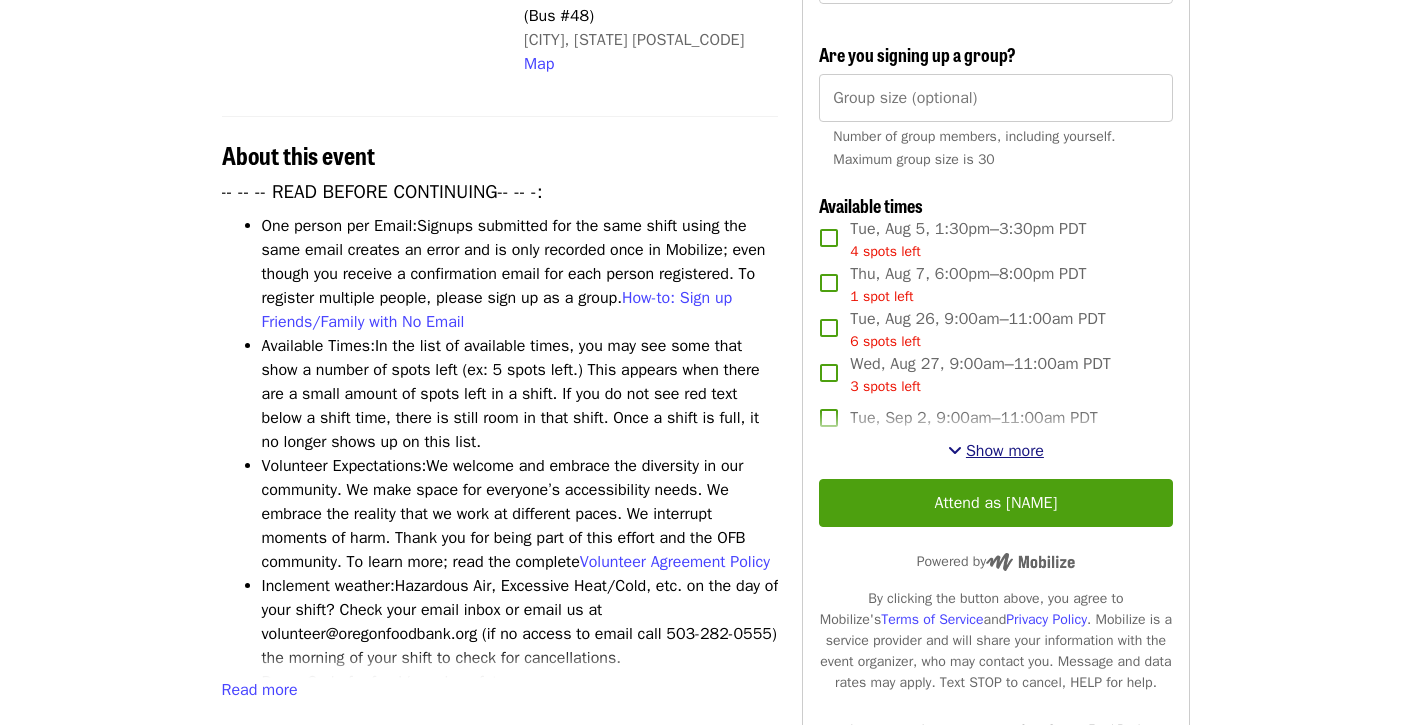 click at bounding box center [955, 450] 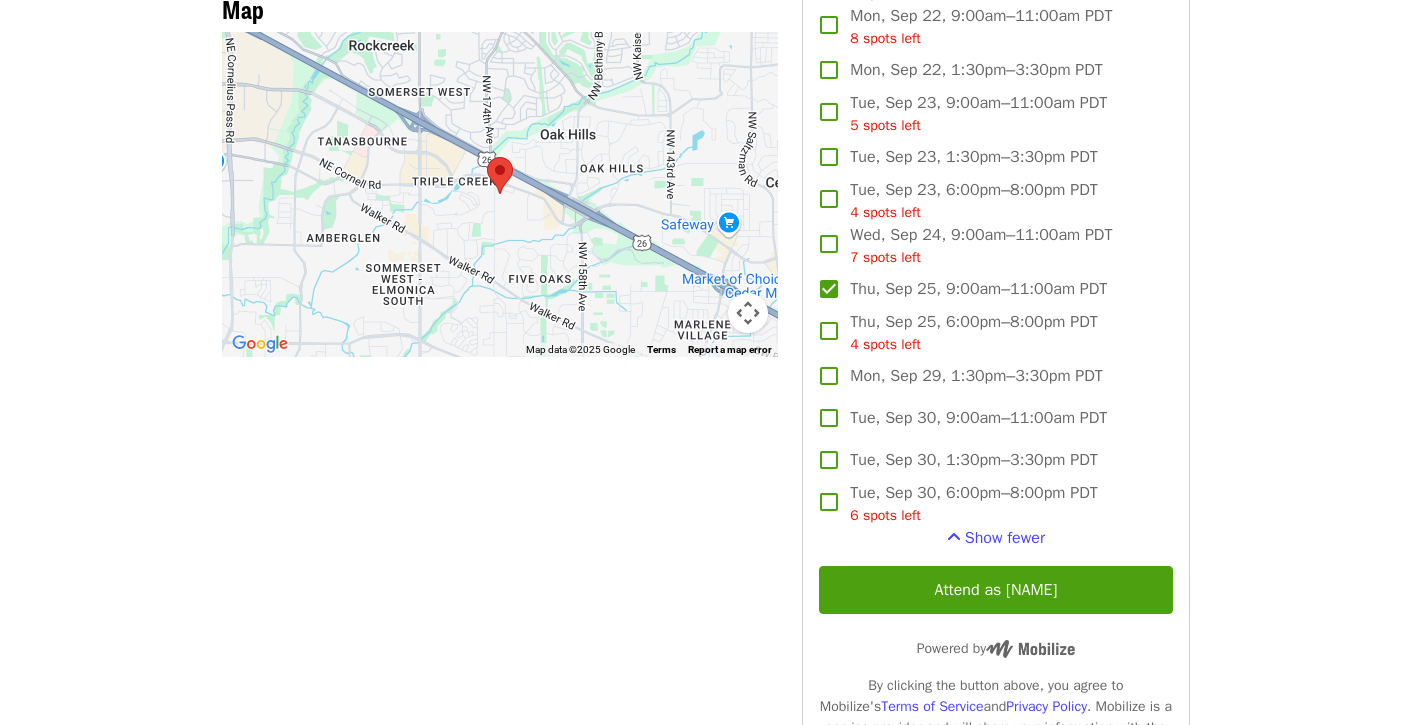 scroll, scrollTop: 1722, scrollLeft: 0, axis: vertical 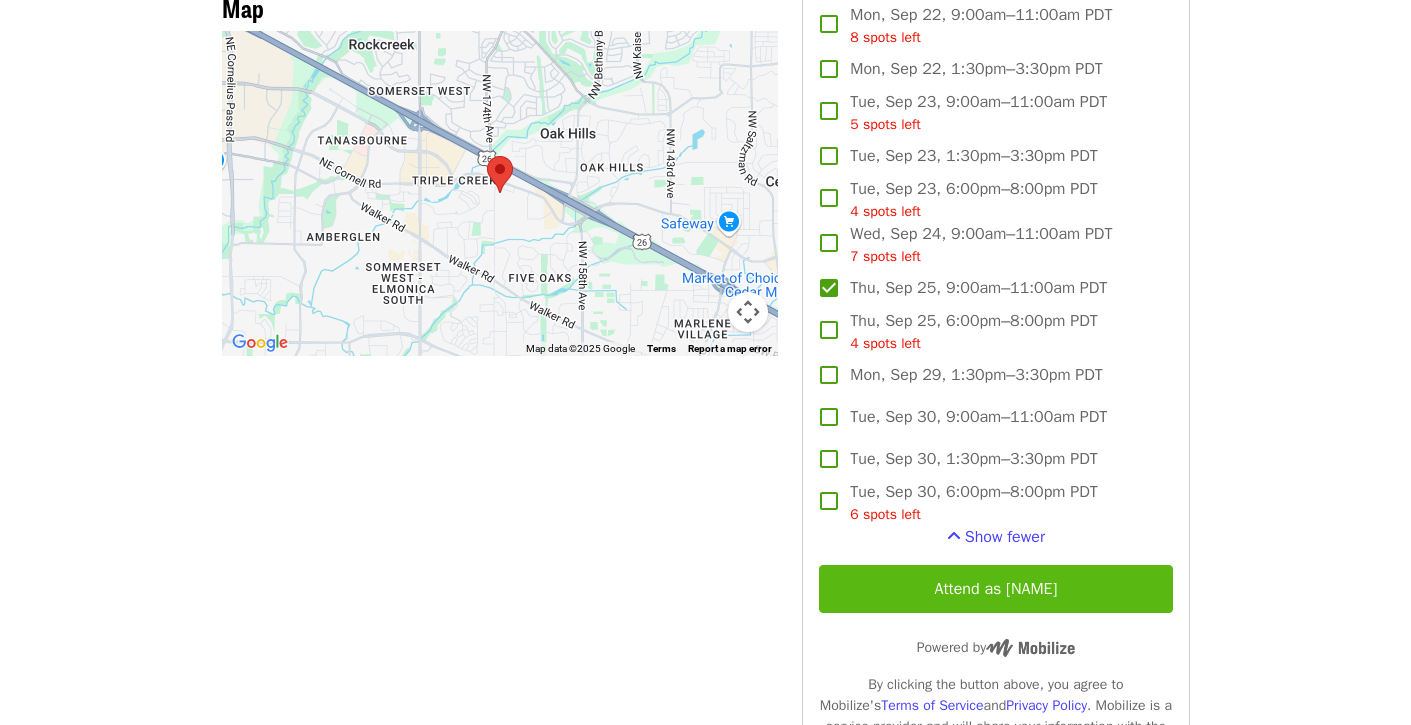 click on "Attend as [NAME]" at bounding box center (995, 589) 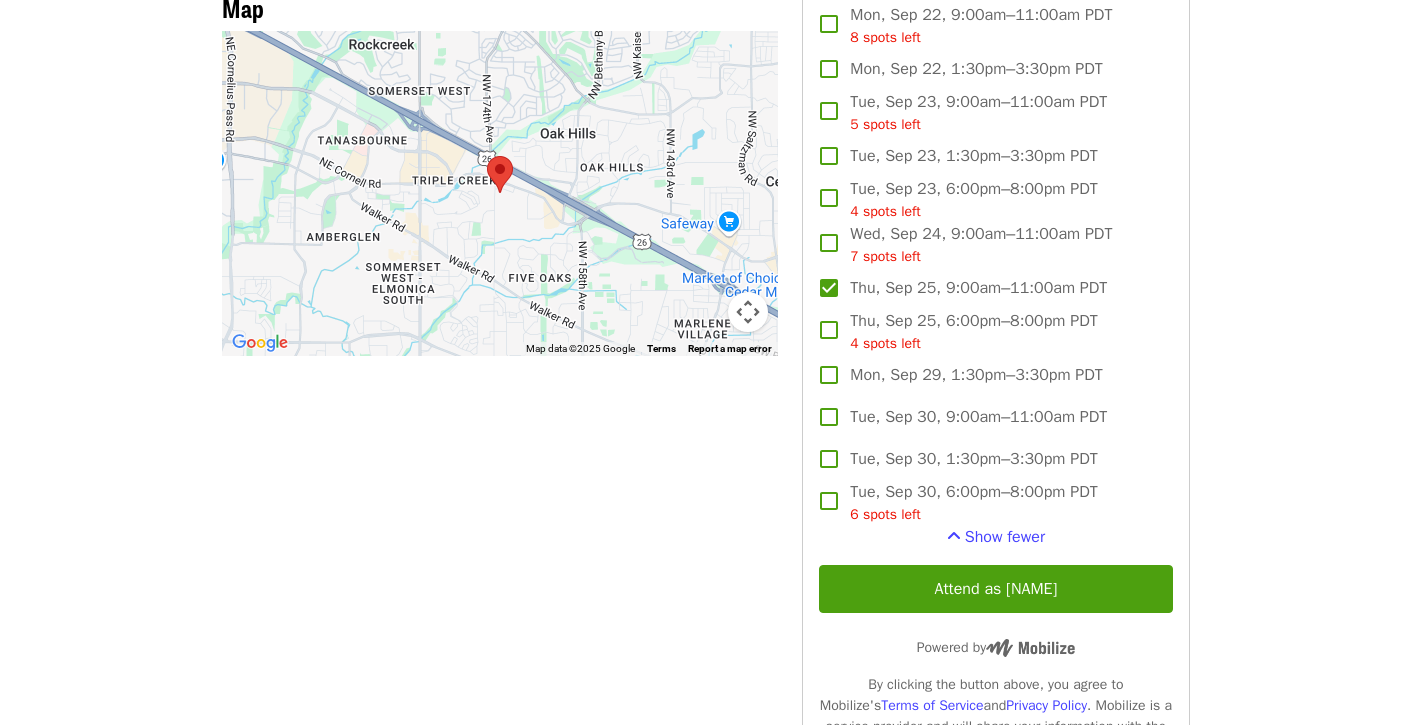 scroll, scrollTop: 147, scrollLeft: 0, axis: vertical 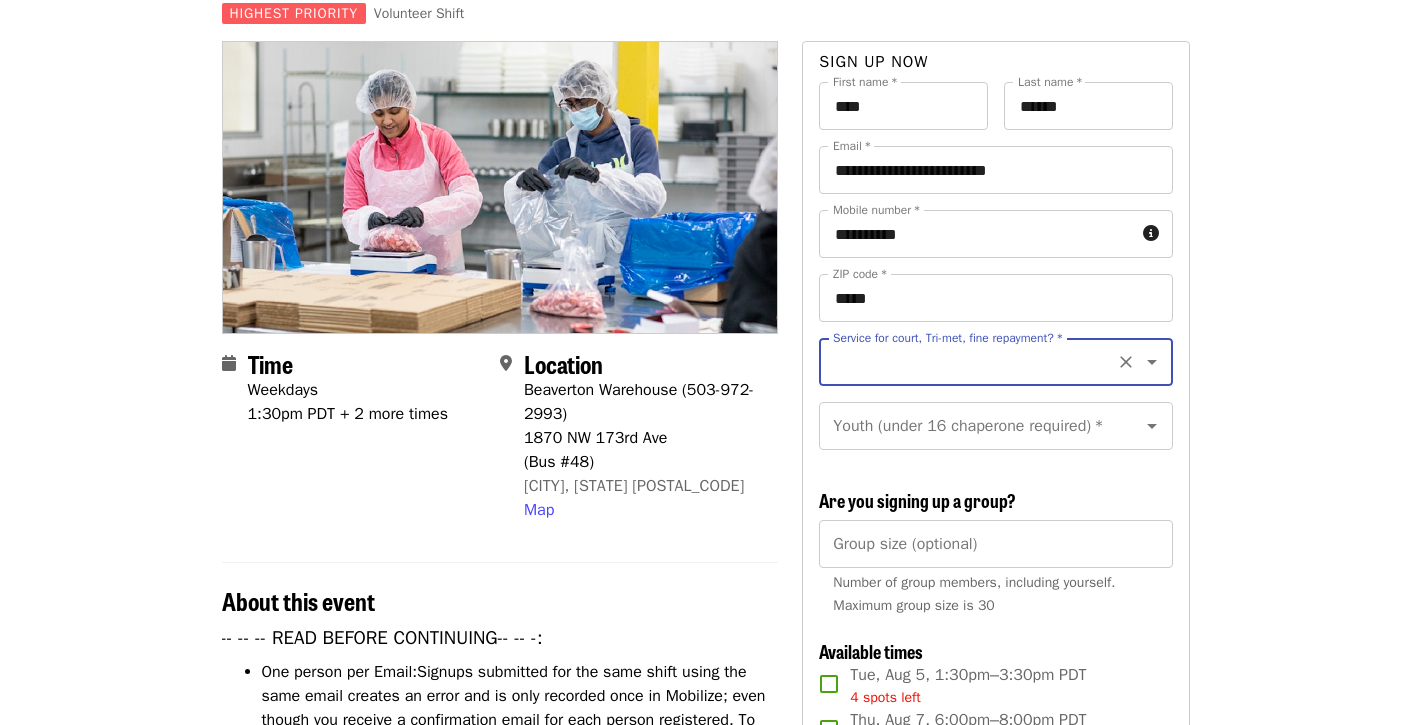 click 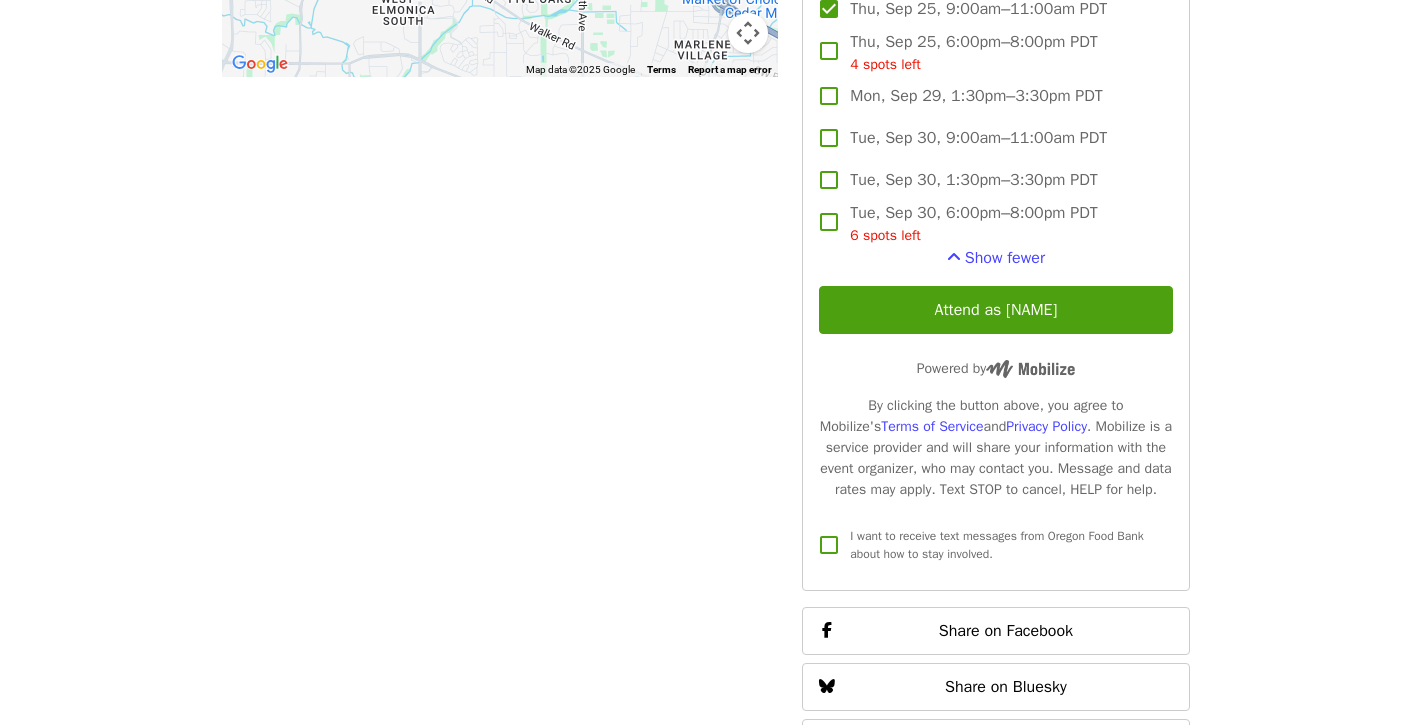 scroll, scrollTop: 1995, scrollLeft: 0, axis: vertical 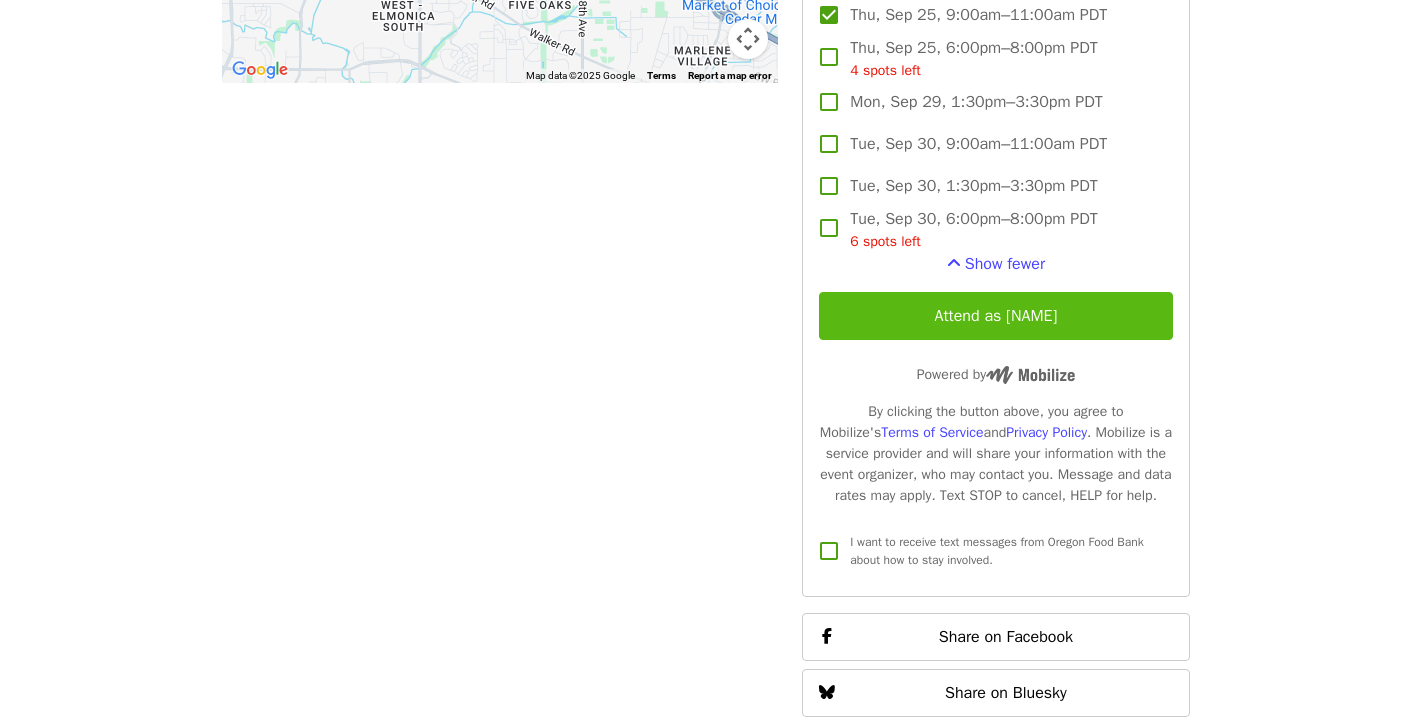 click on "Attend as [NAME]" at bounding box center (995, 316) 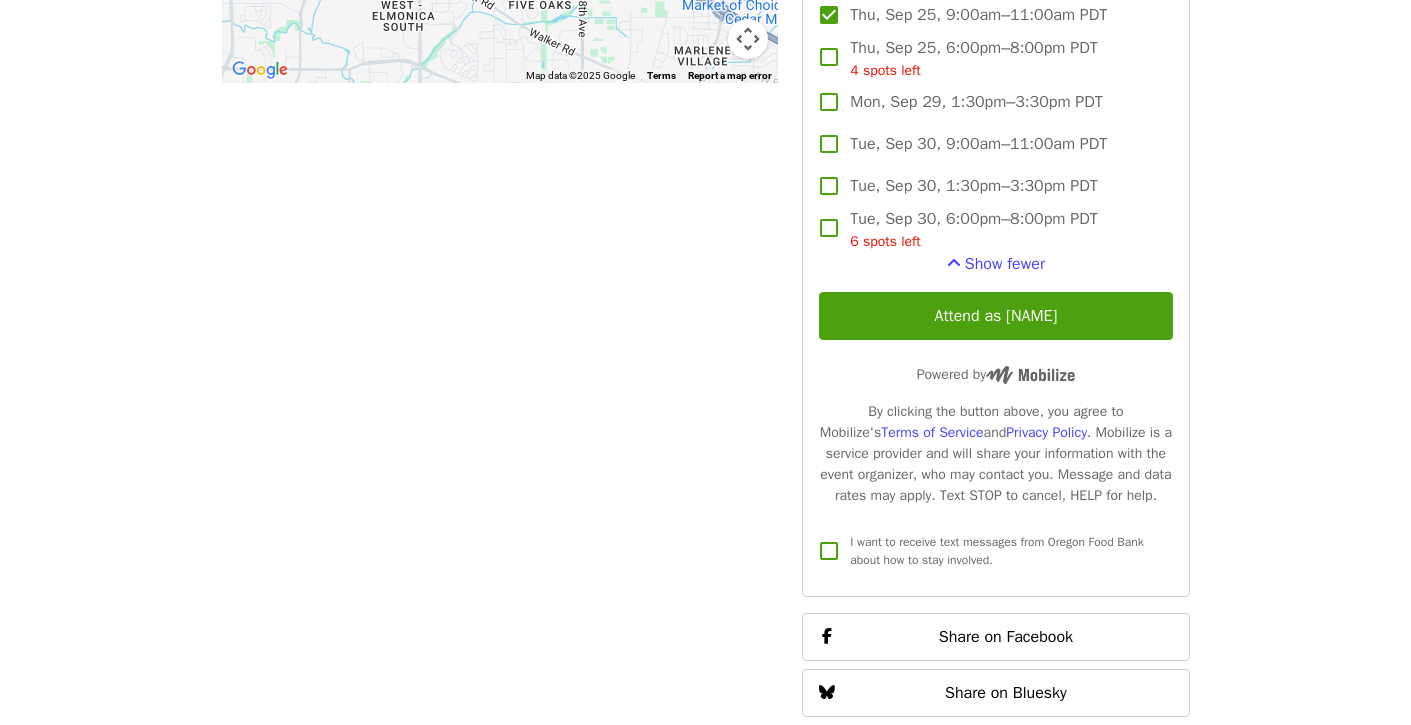 scroll, scrollTop: 147, scrollLeft: 0, axis: vertical 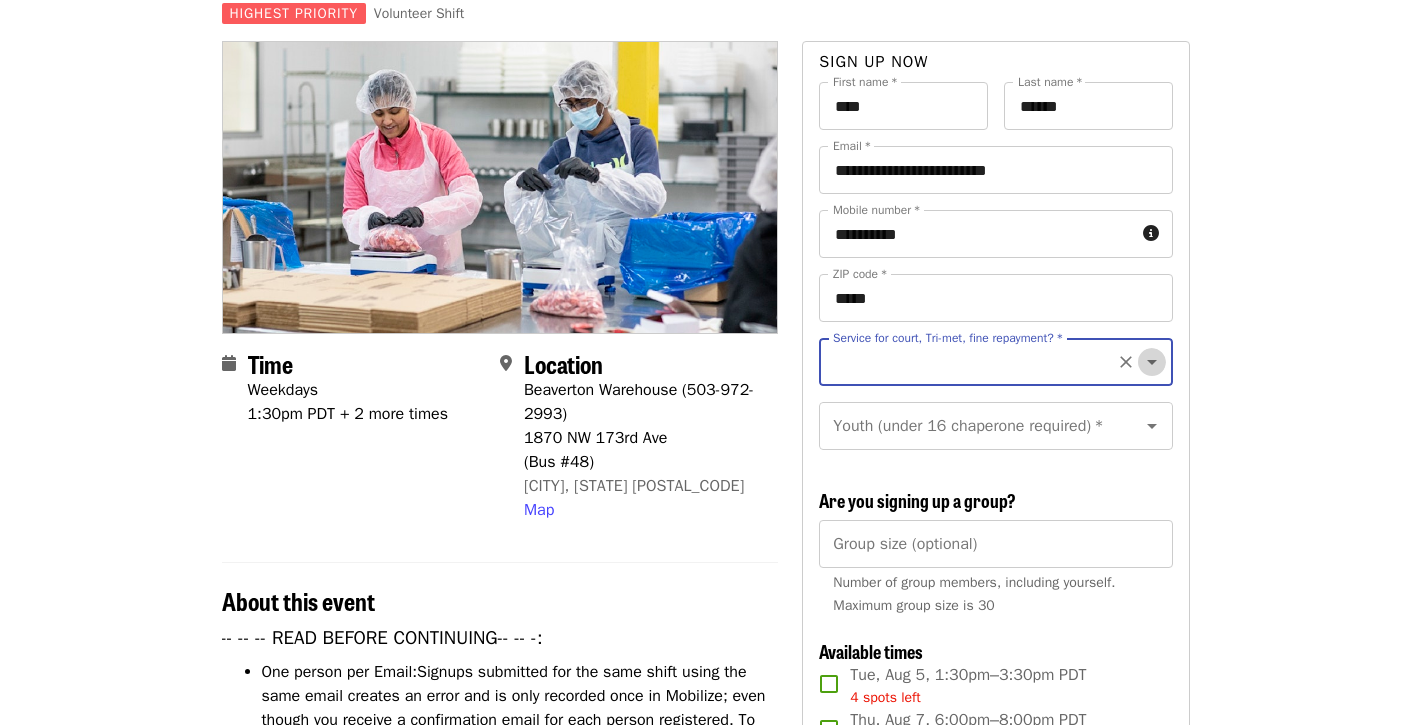 click 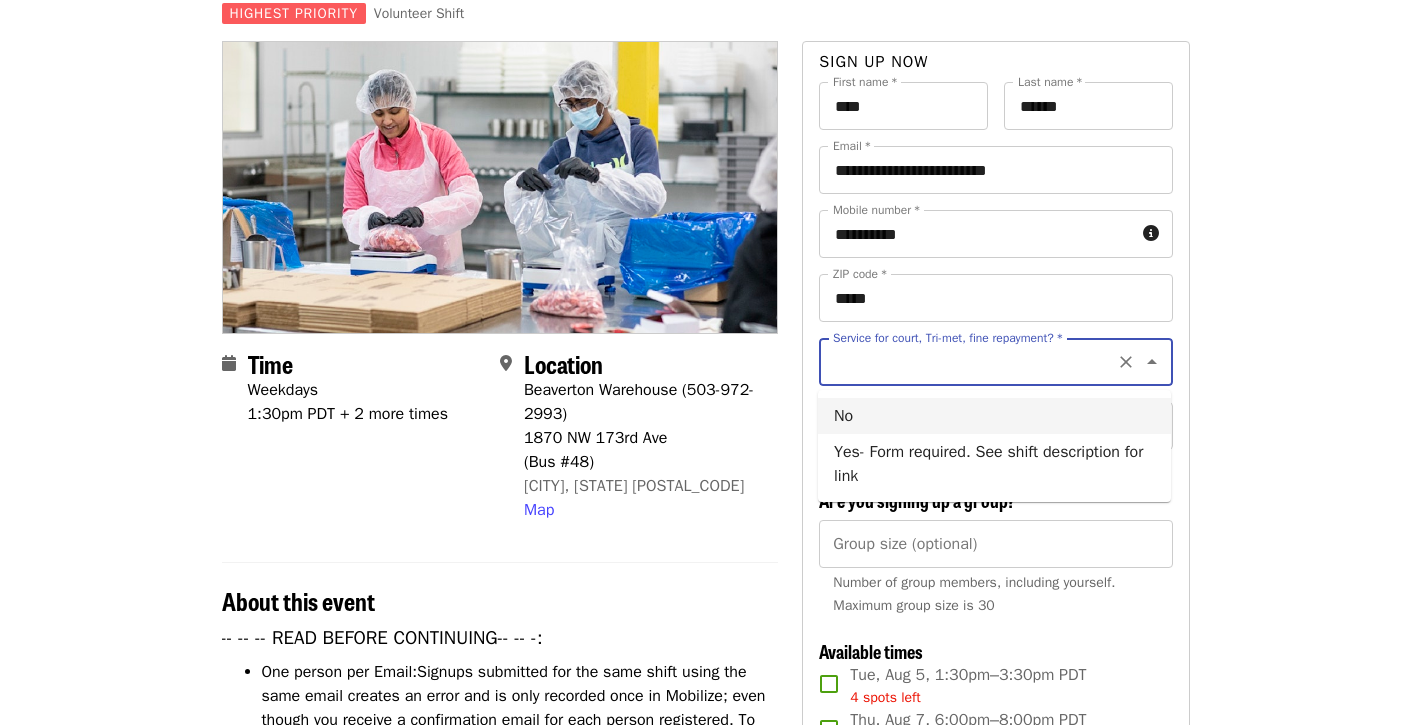 click on "No" at bounding box center (994, 416) 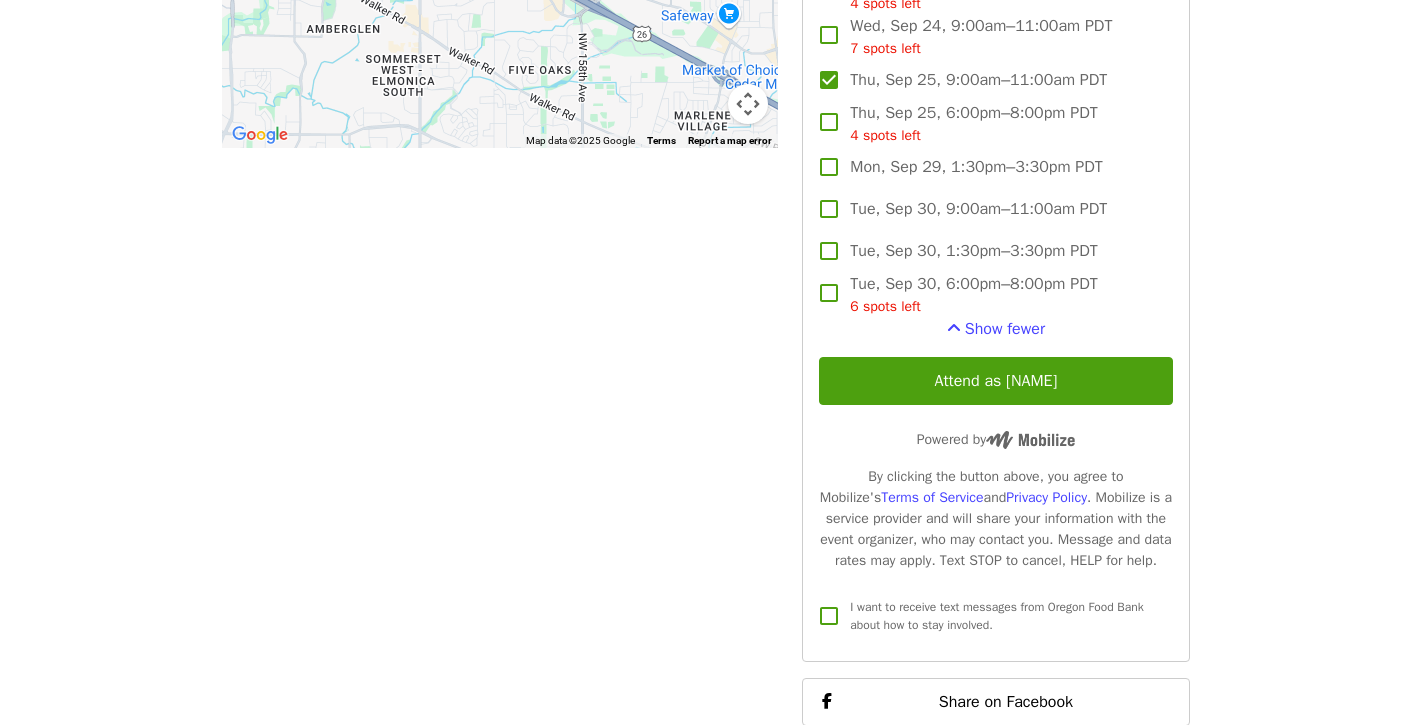 scroll, scrollTop: 1931, scrollLeft: 0, axis: vertical 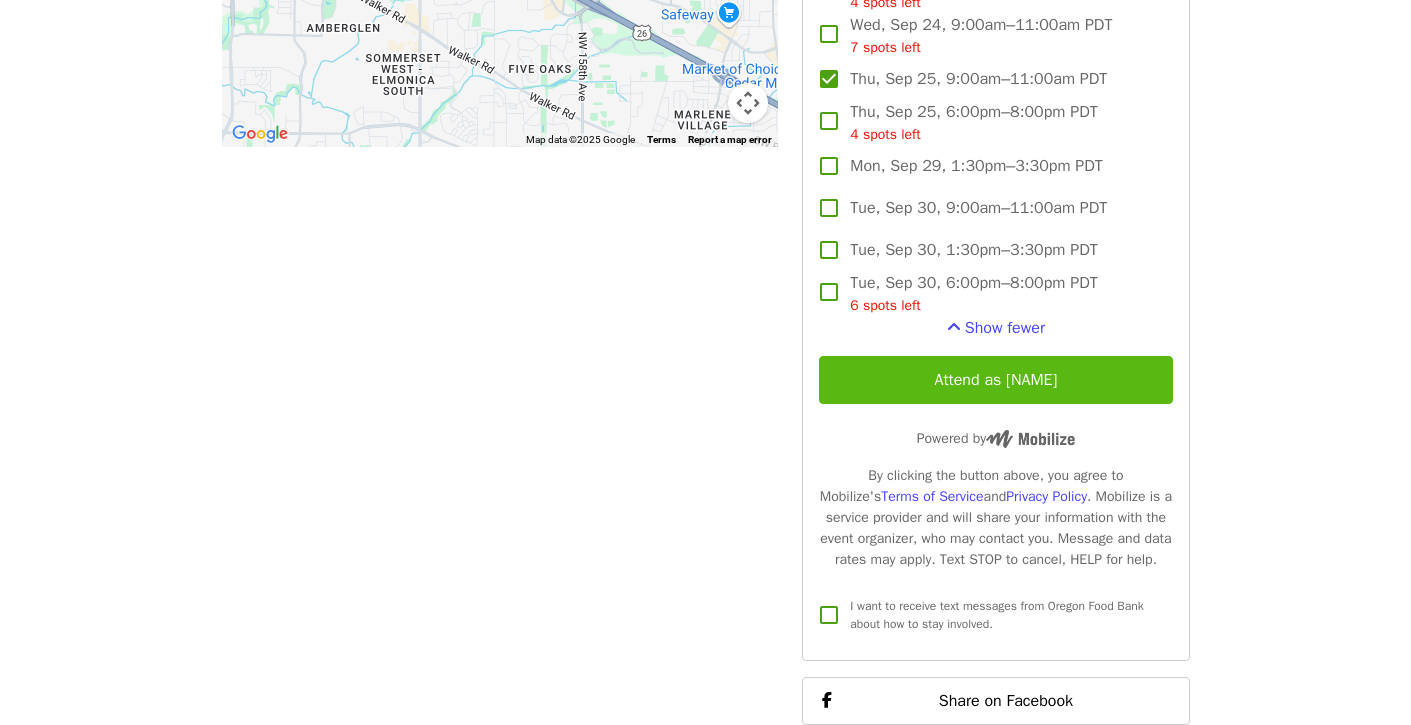 click on "Attend as [NAME]" at bounding box center [995, 380] 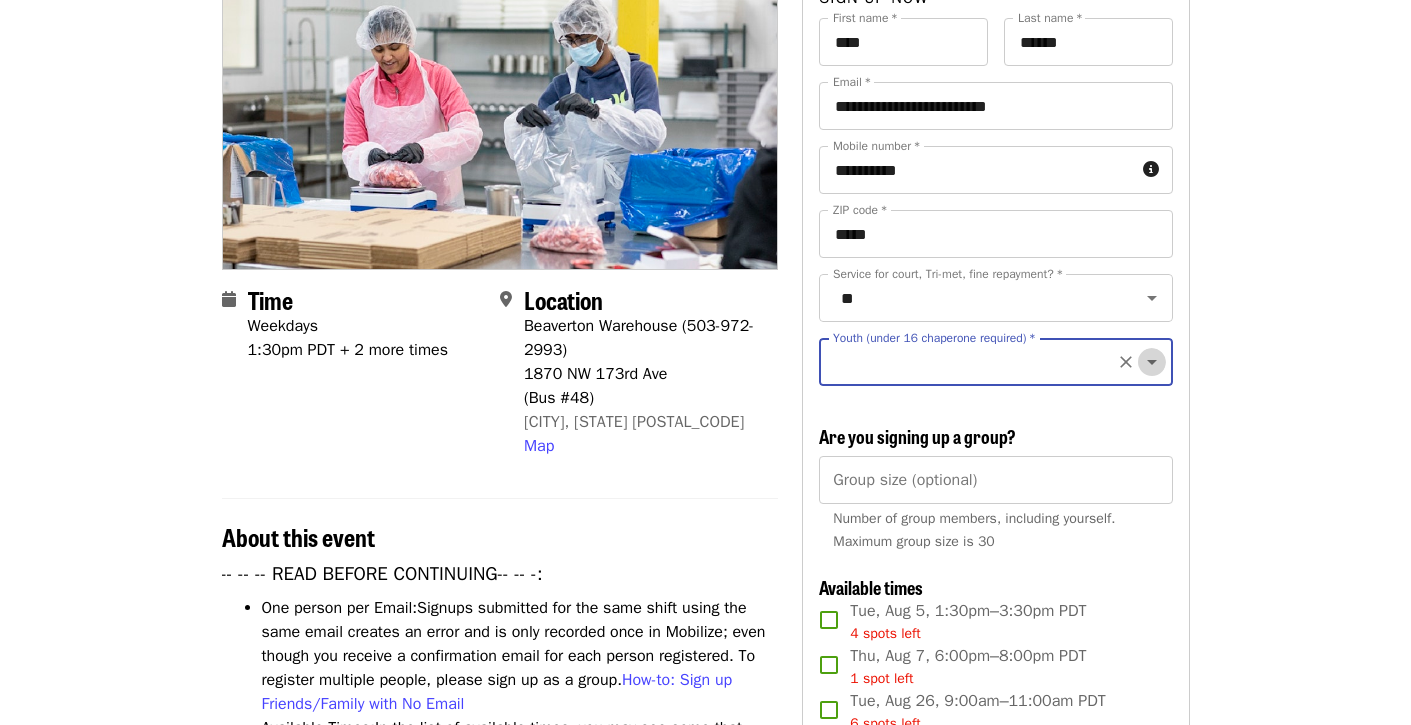 click 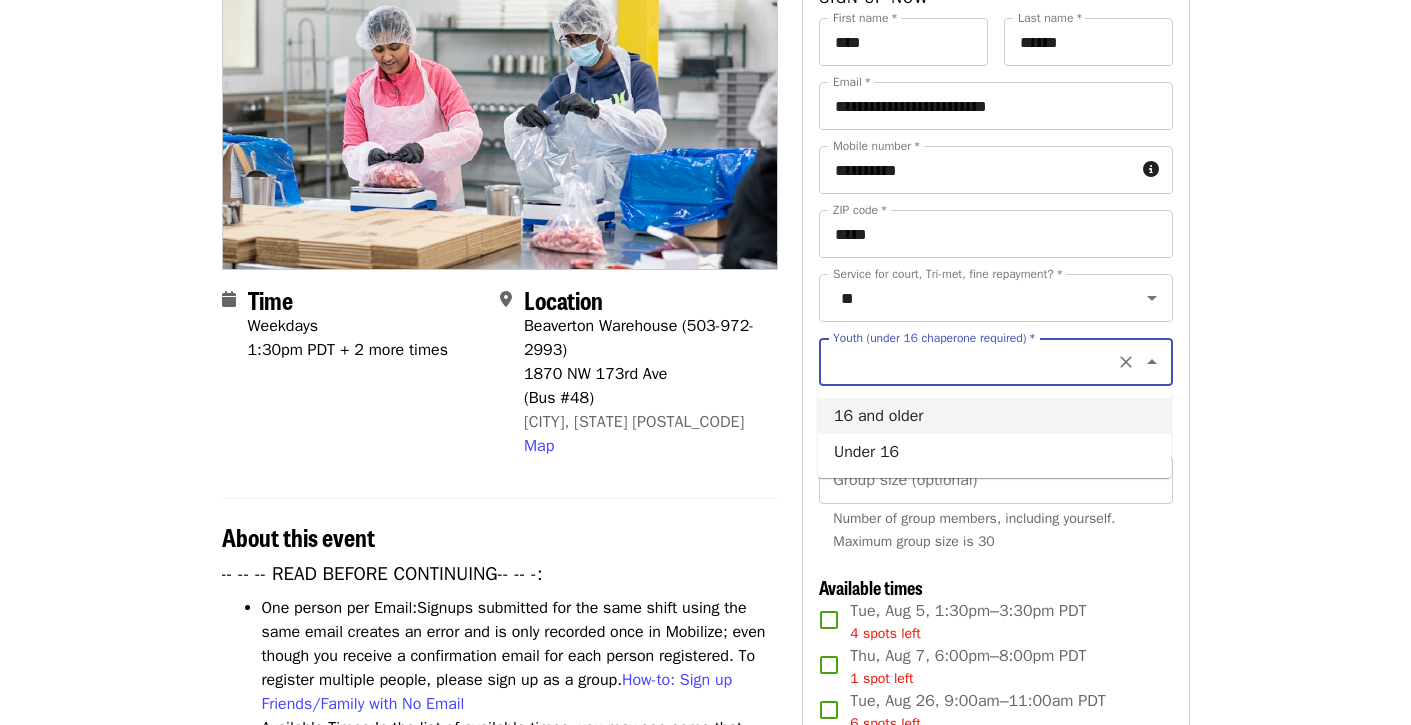 click on "16 and older" at bounding box center [994, 416] 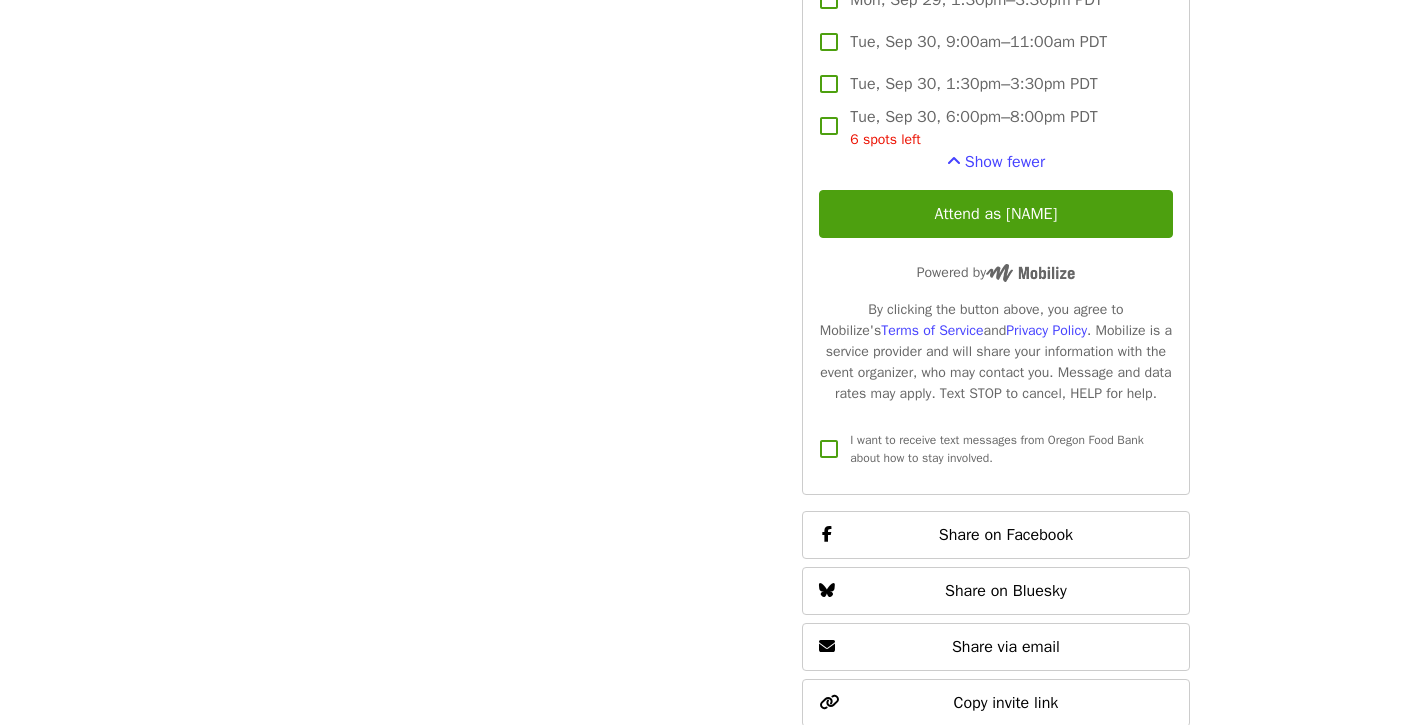 scroll, scrollTop: 2111, scrollLeft: 0, axis: vertical 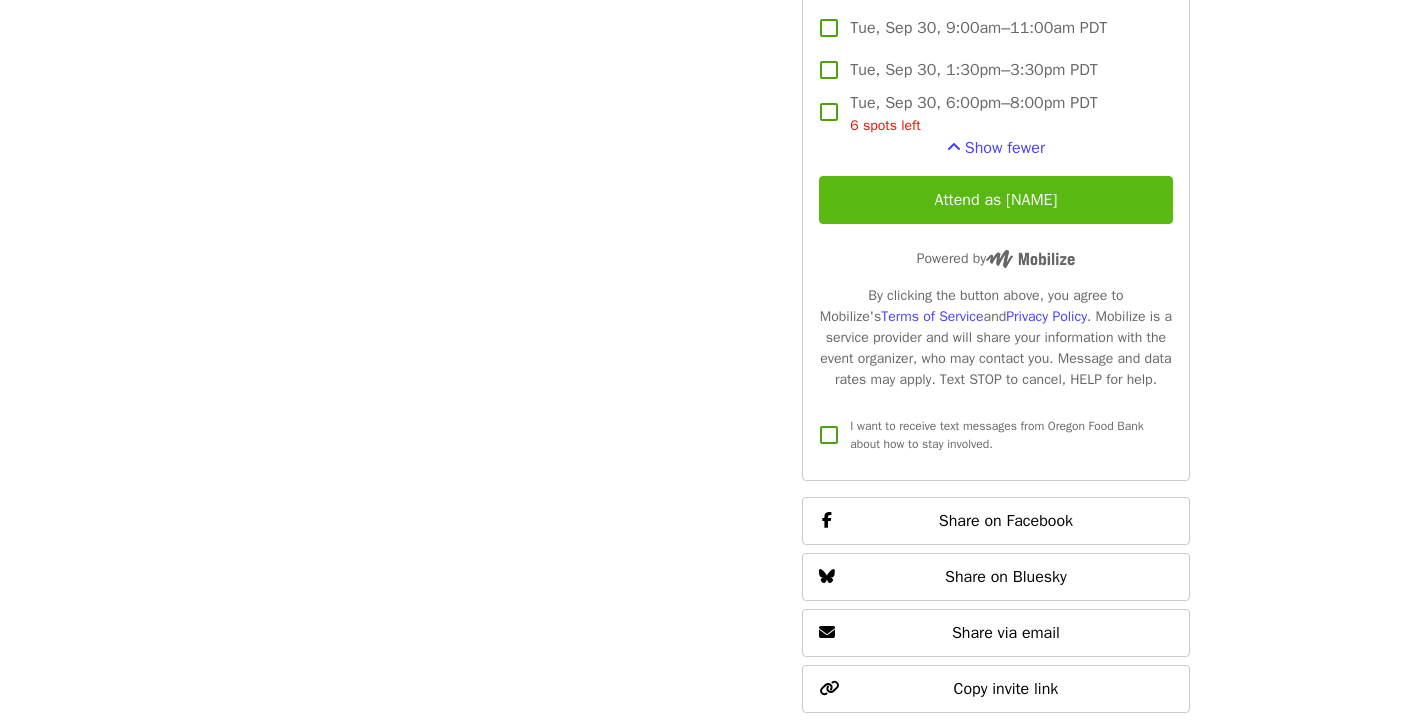 click on "Attend as [NAME]" at bounding box center (995, 200) 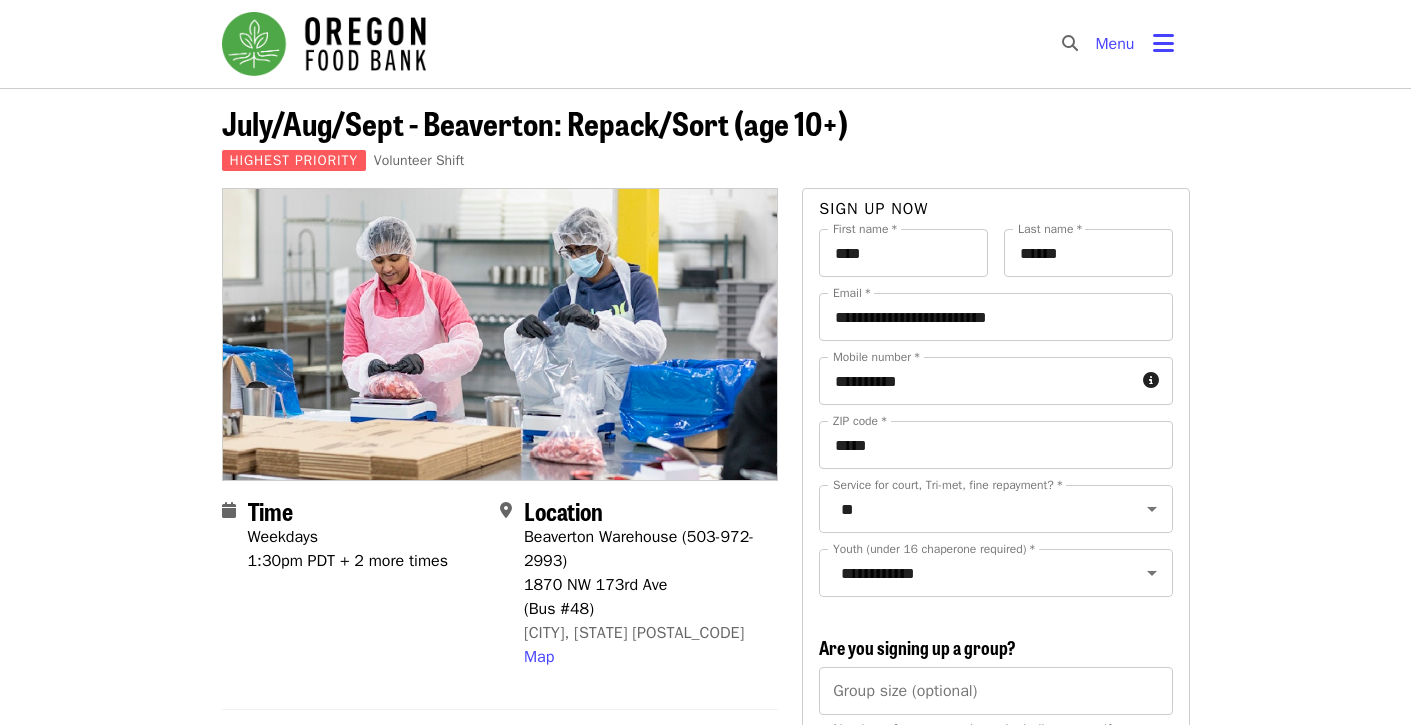 scroll, scrollTop: 0, scrollLeft: 0, axis: both 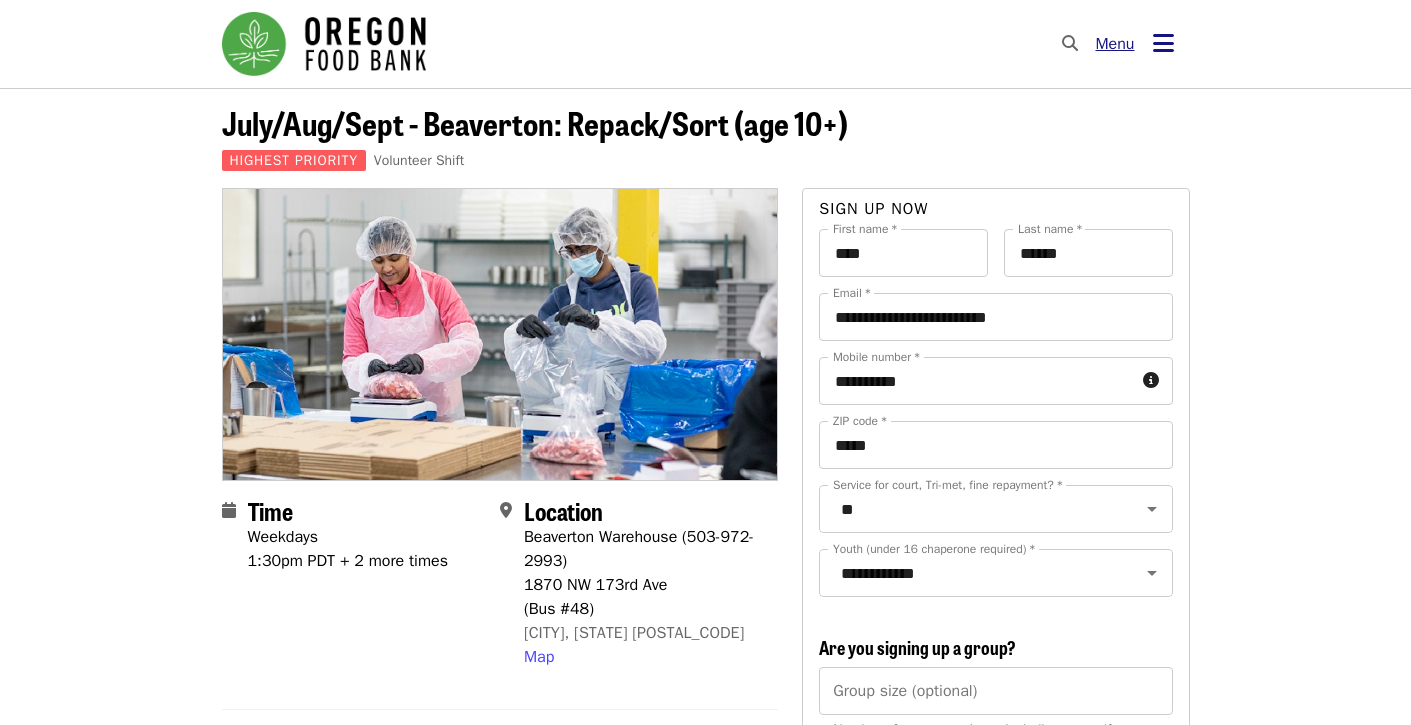 click at bounding box center (1163, 43) 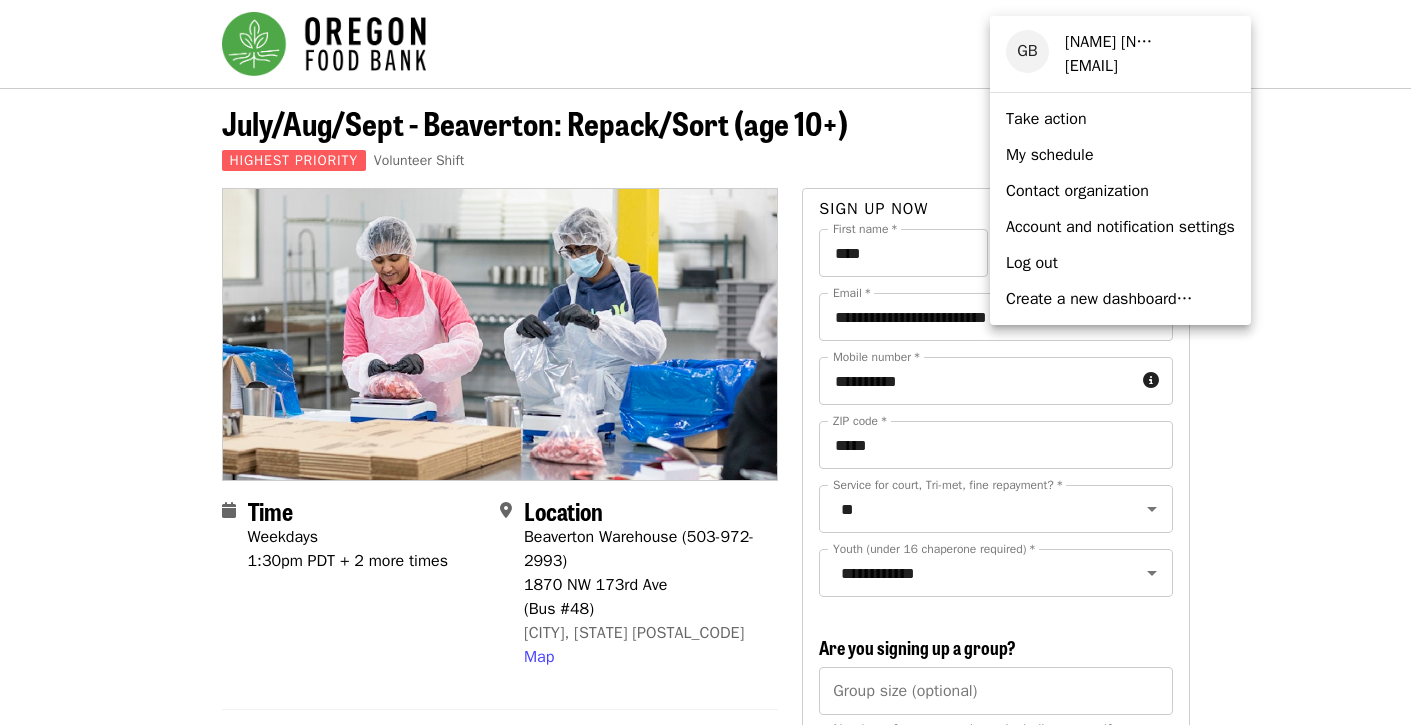 click on "My schedule" at bounding box center [1050, 155] 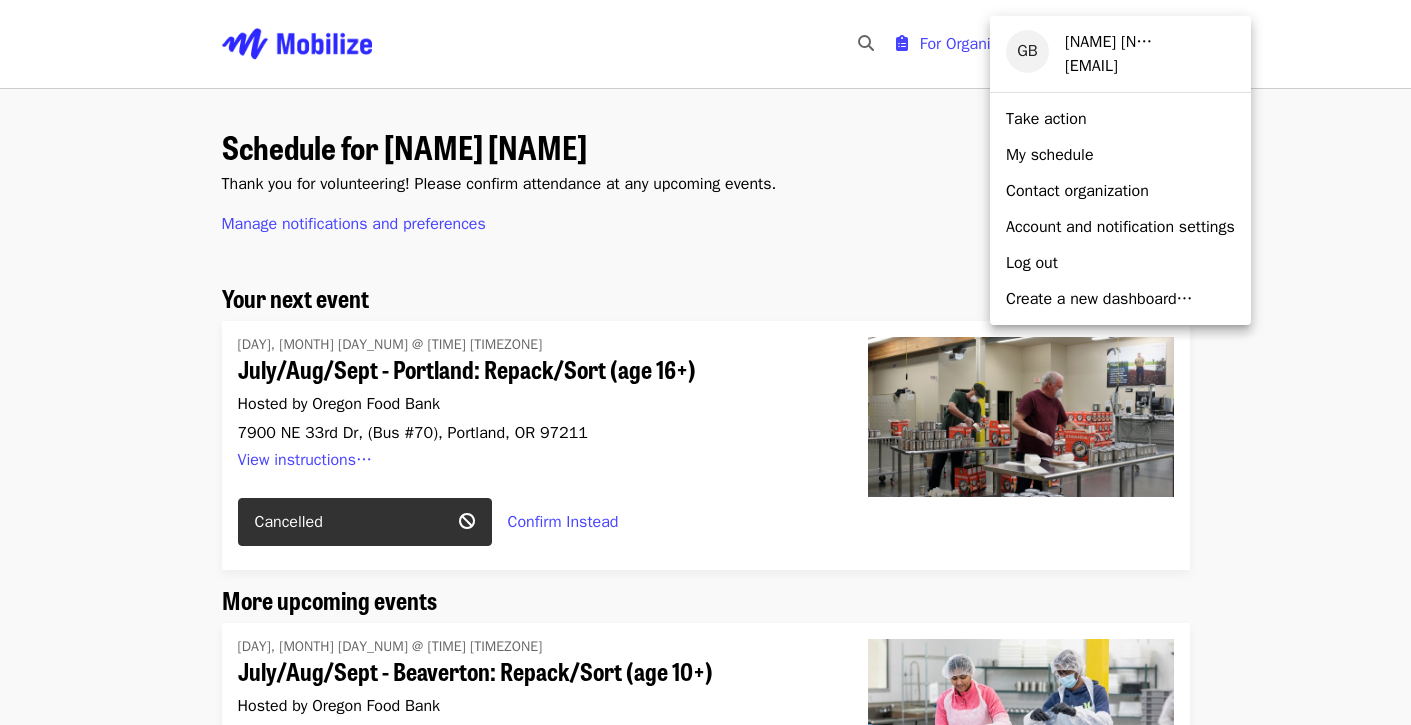 click at bounding box center [705, 362] 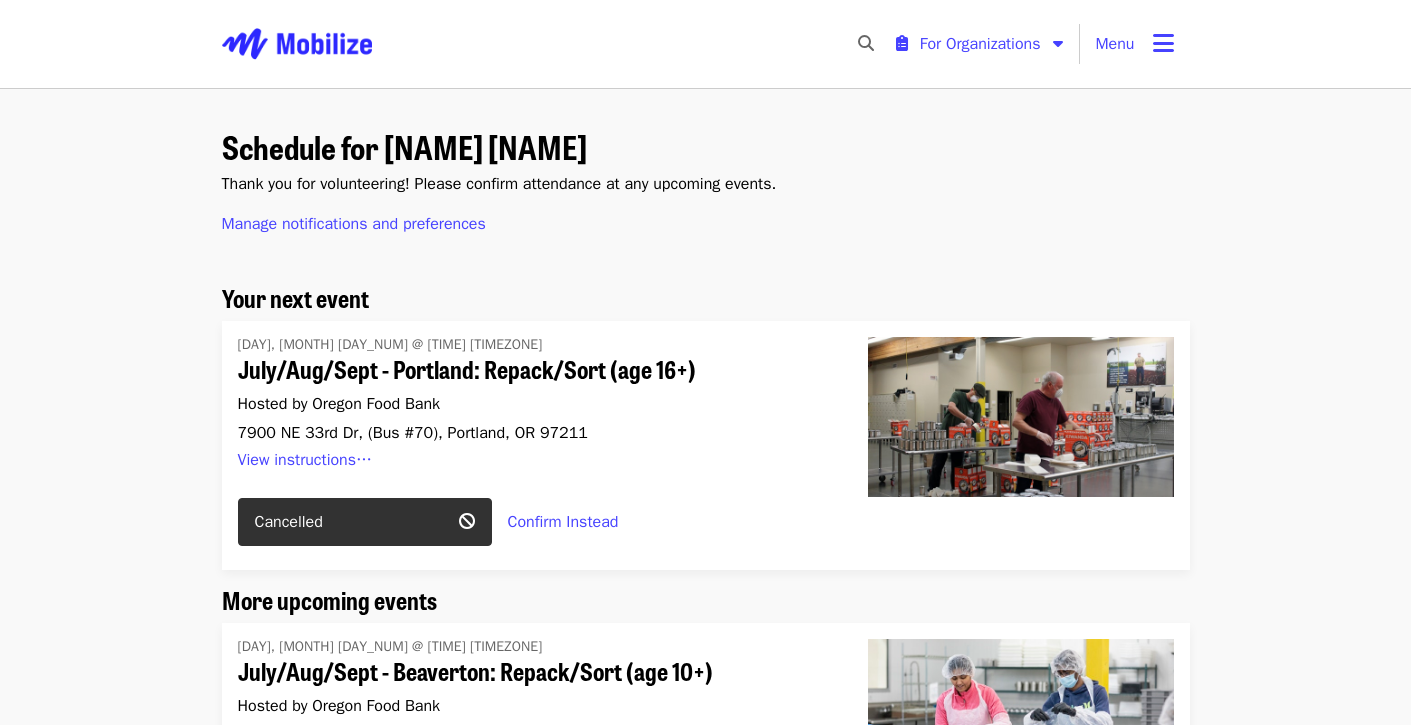 scroll, scrollTop: 0, scrollLeft: 0, axis: both 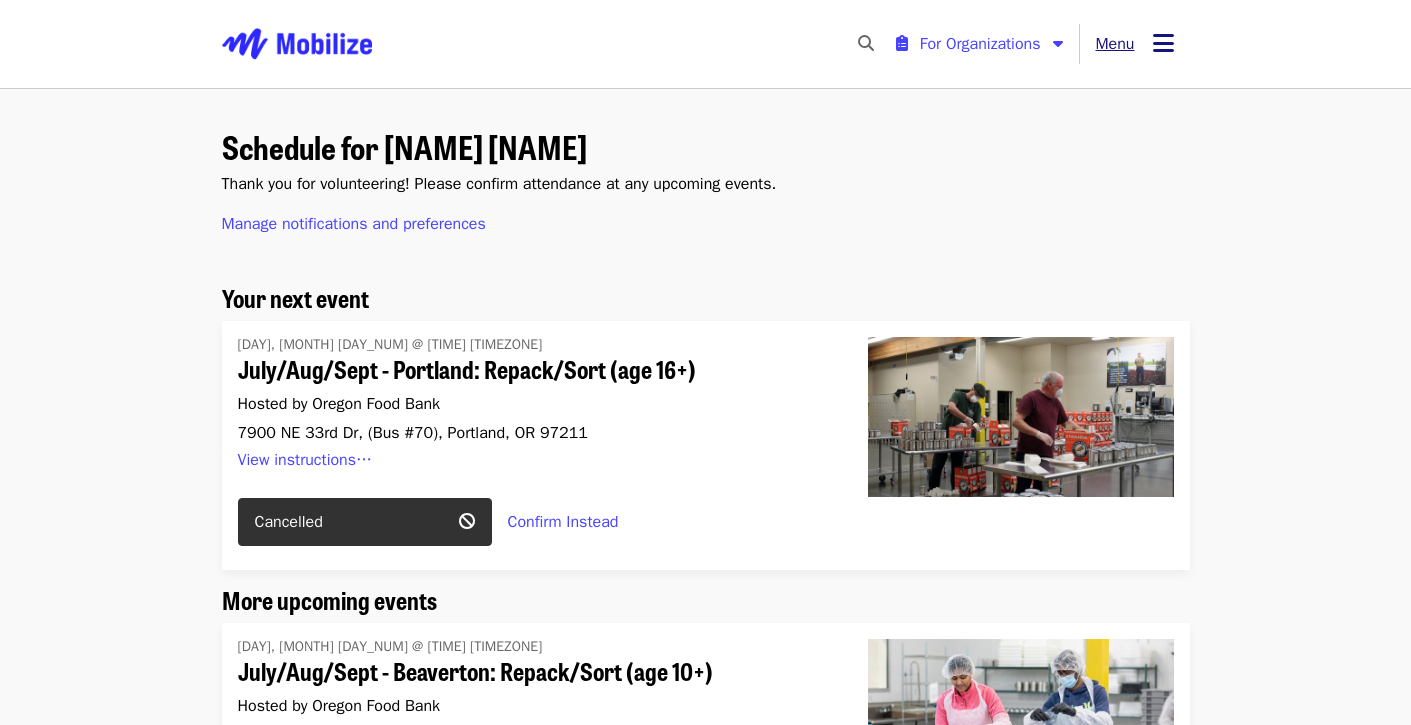 click at bounding box center [1163, 43] 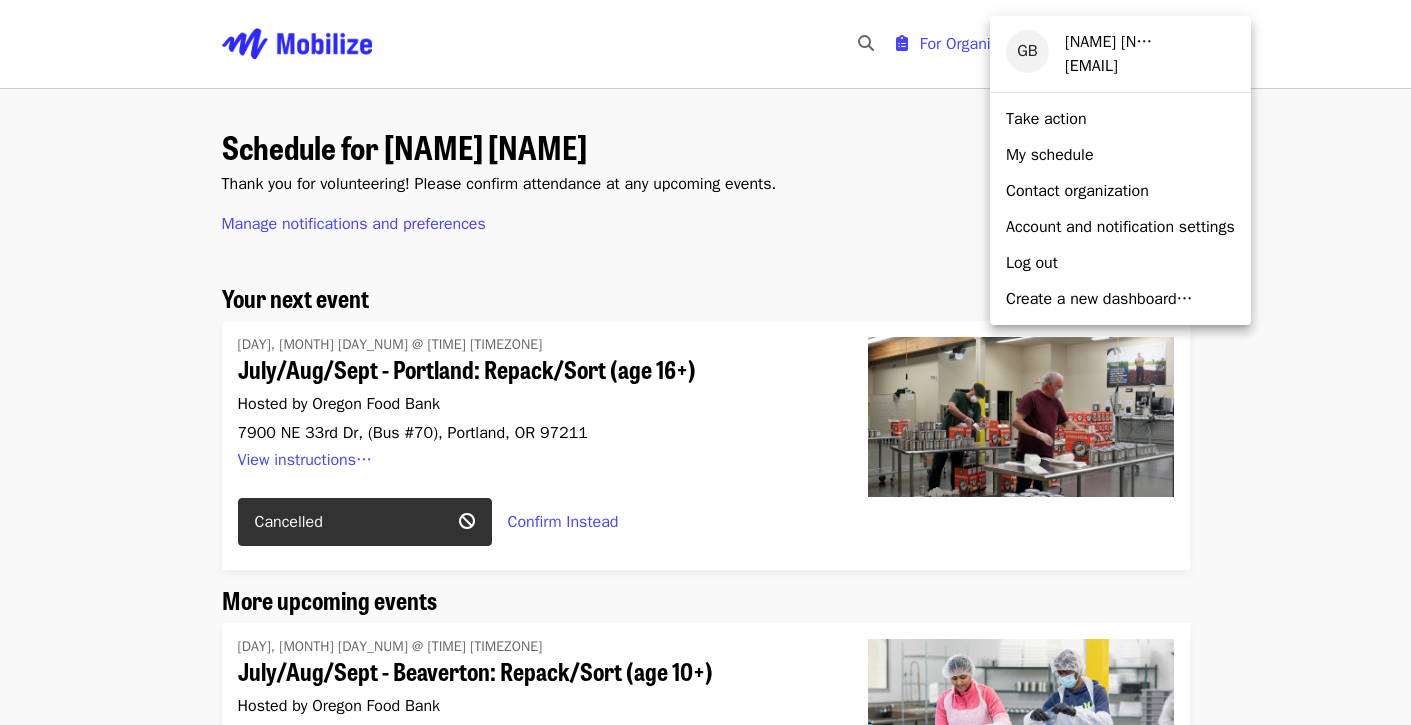 click on "My schedule" at bounding box center [1050, 155] 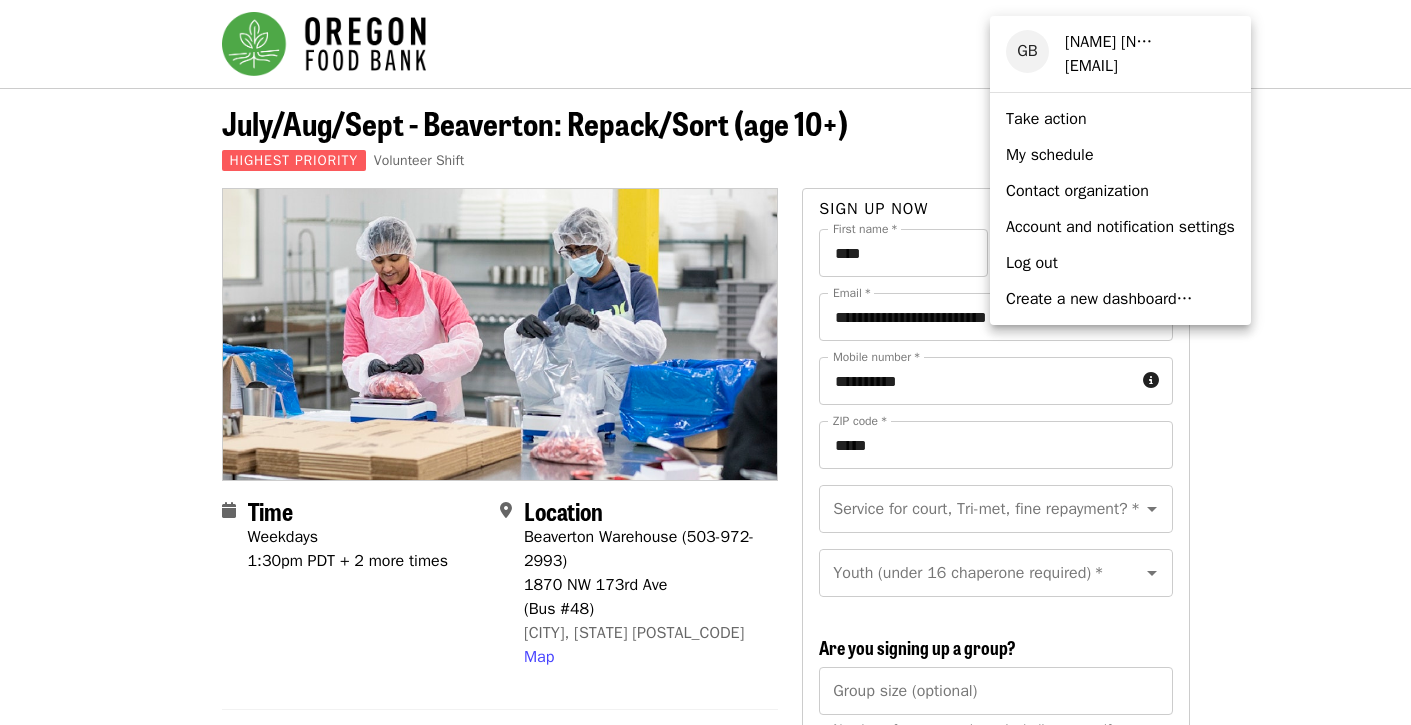 click at bounding box center (705, 362) 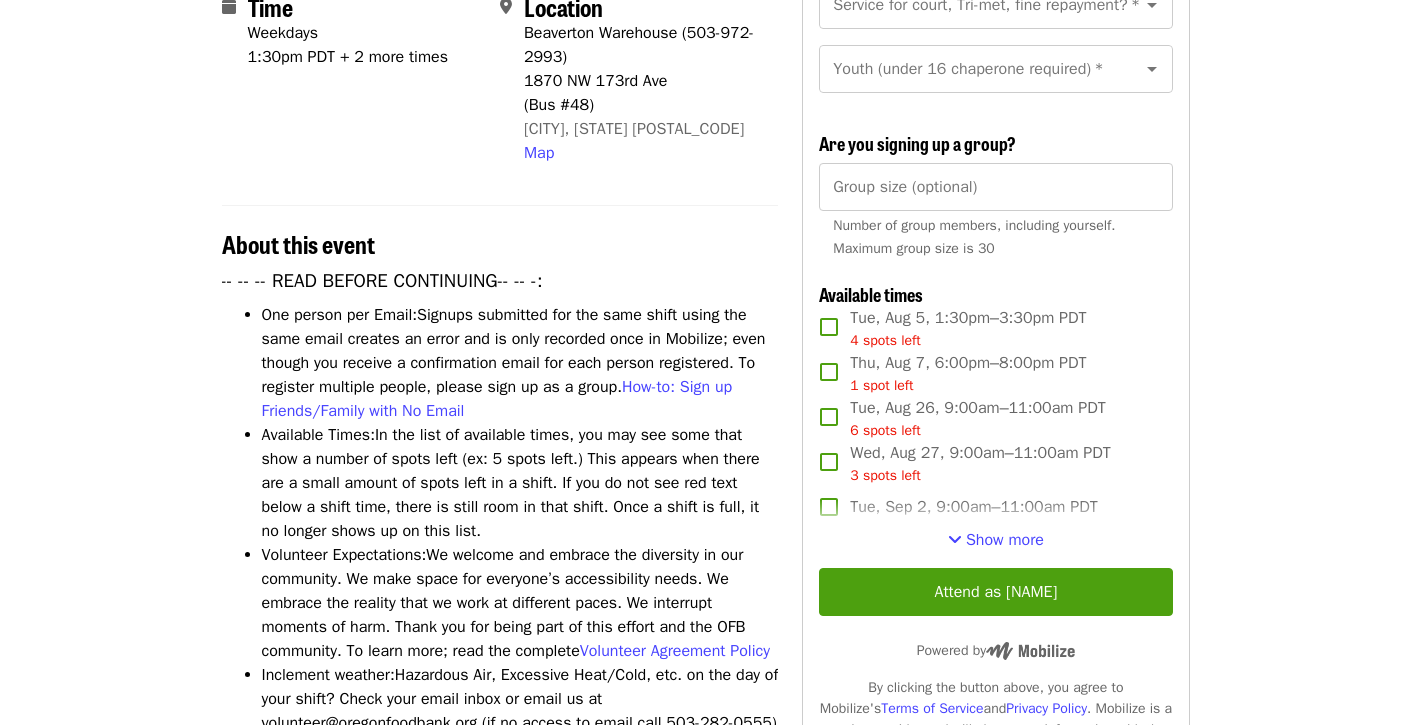 scroll, scrollTop: 506, scrollLeft: 0, axis: vertical 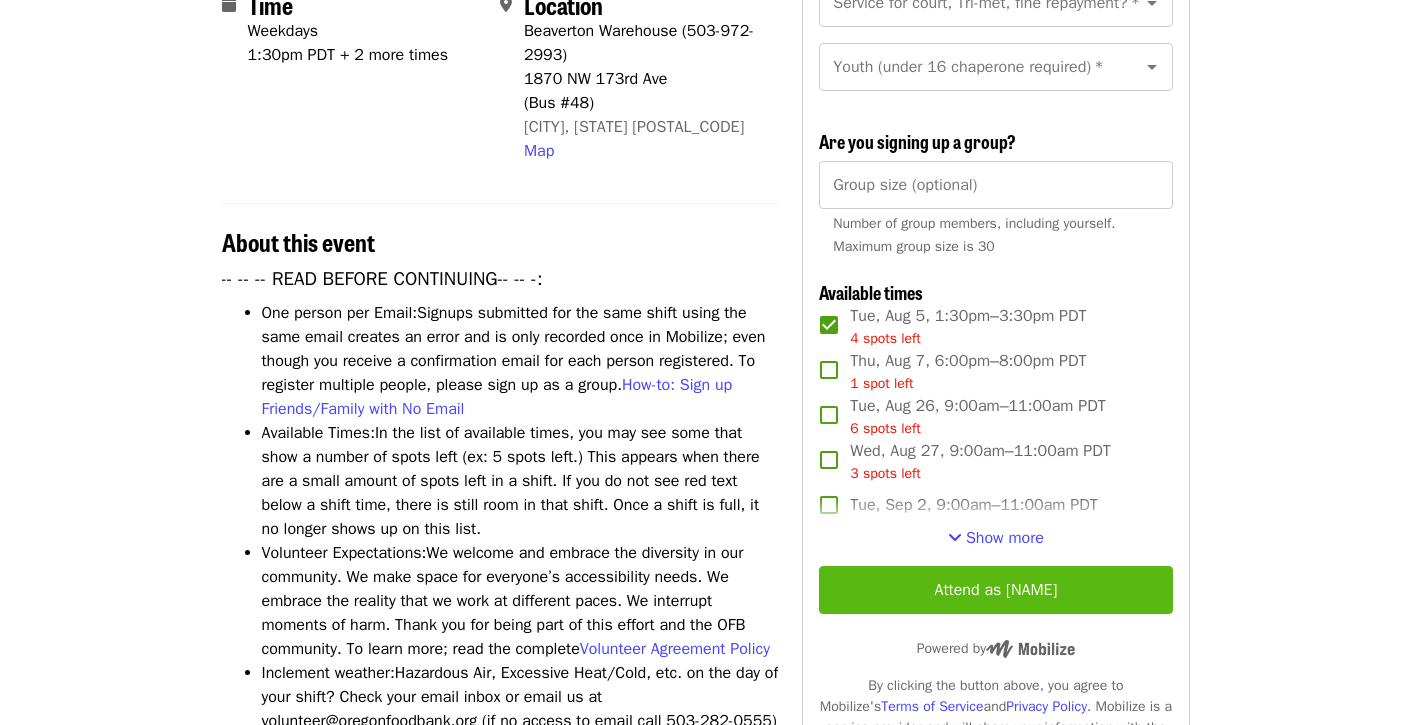 click on "Attend as [NAME]" at bounding box center (995, 590) 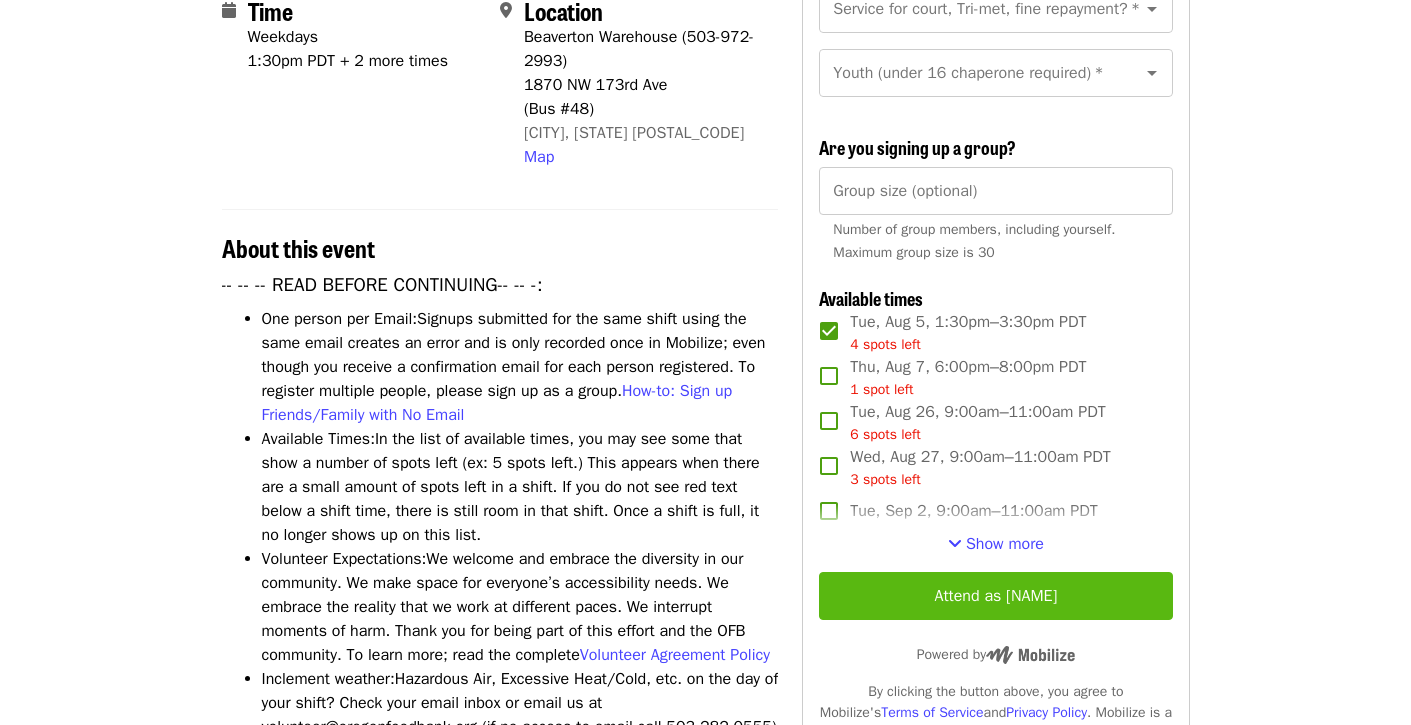 click on "Attend as [NAME]" at bounding box center (995, 596) 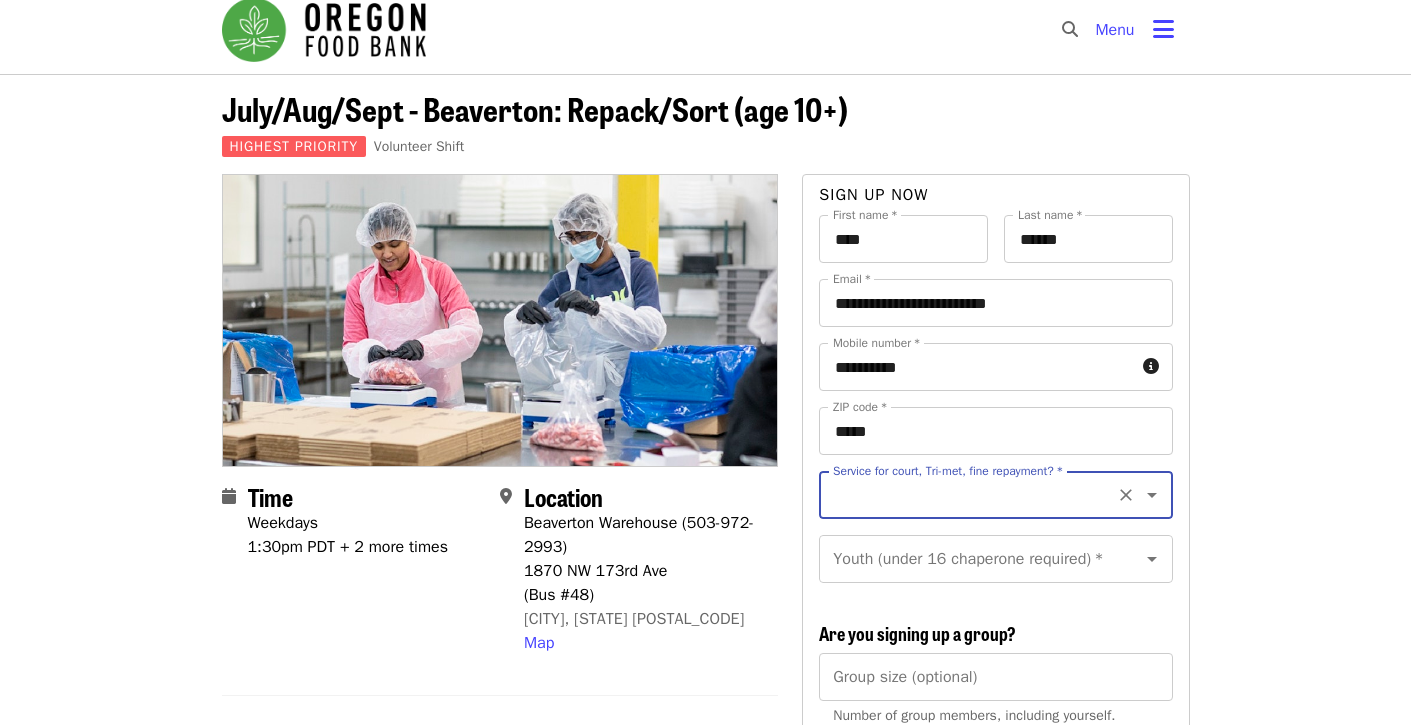 scroll, scrollTop: 12, scrollLeft: 0, axis: vertical 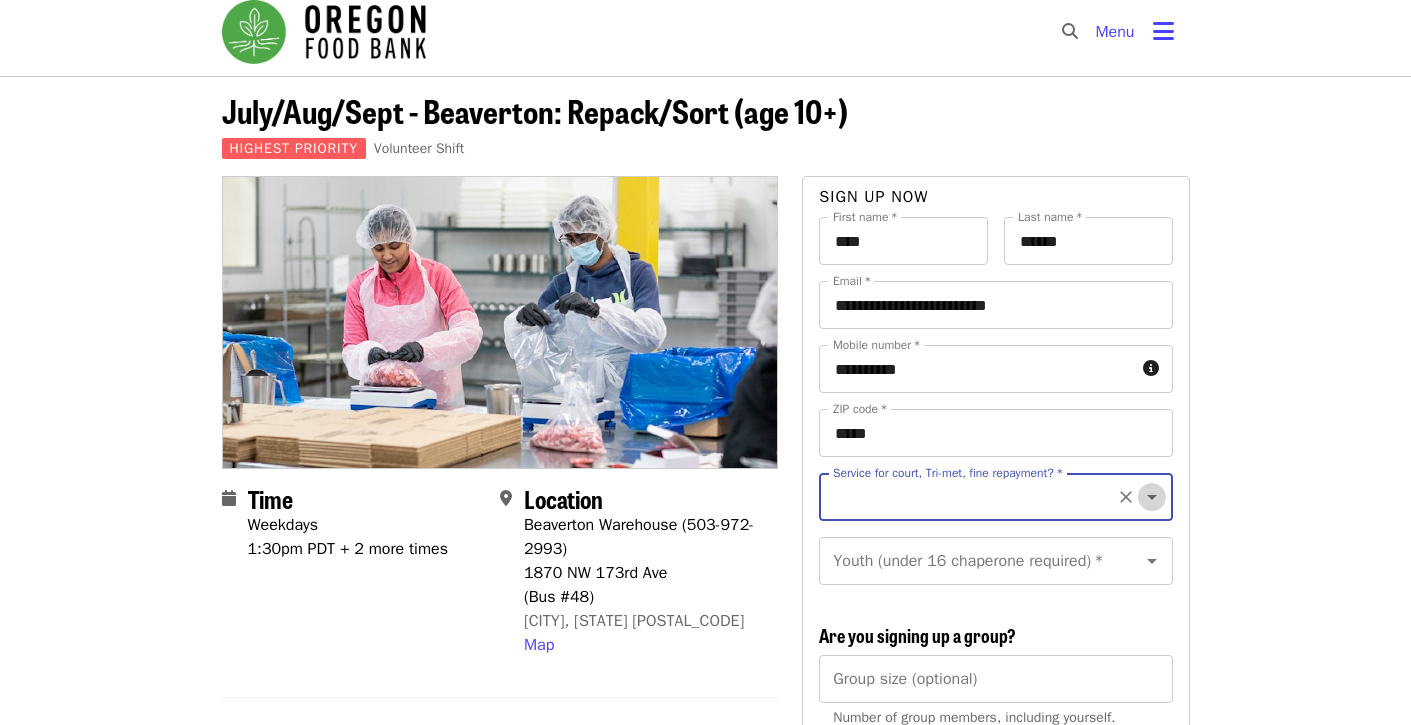 click 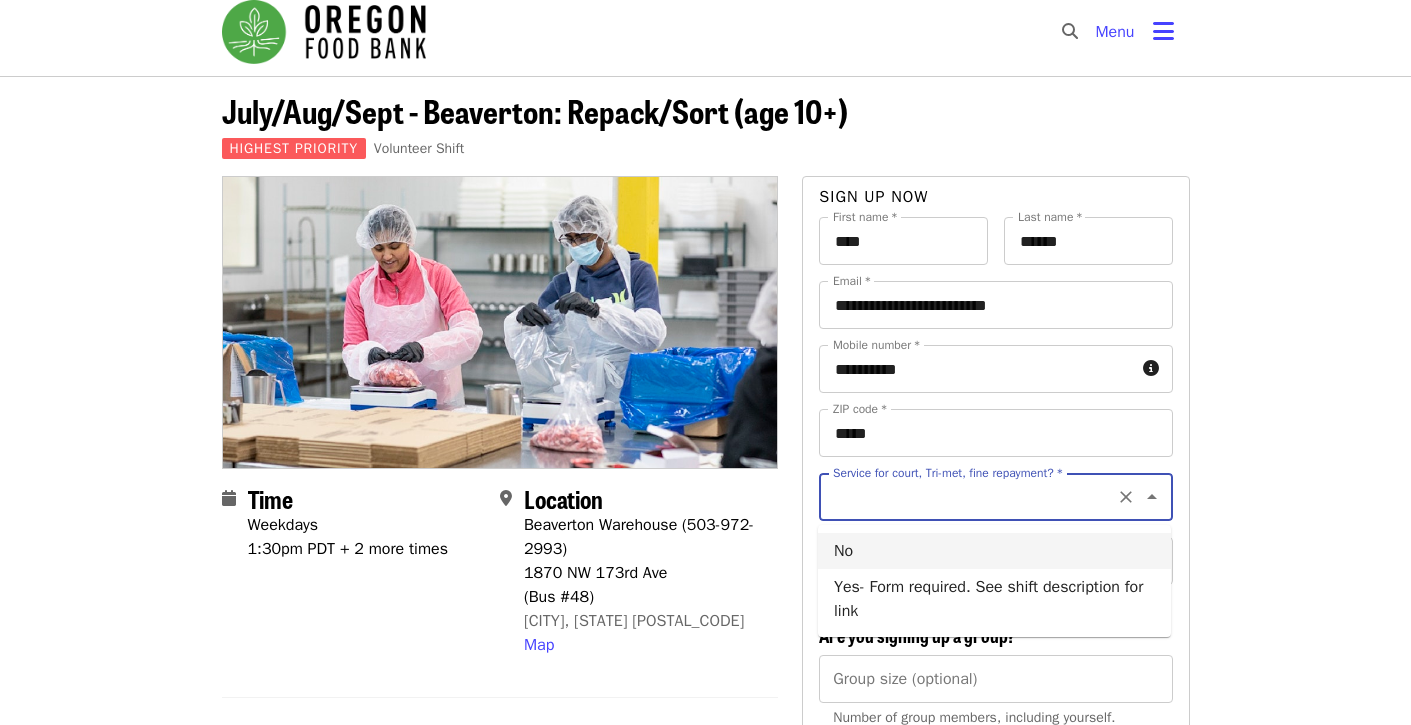 click on "No" at bounding box center (994, 551) 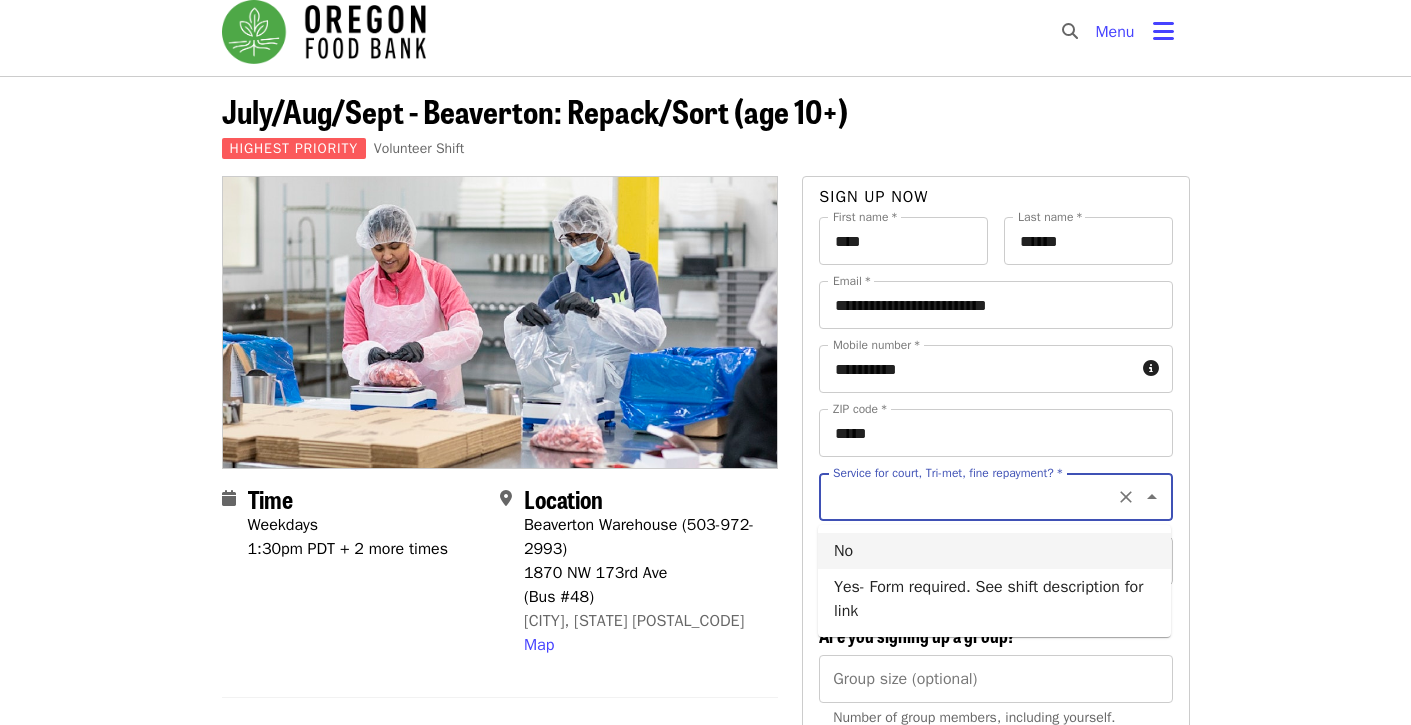 type on "**" 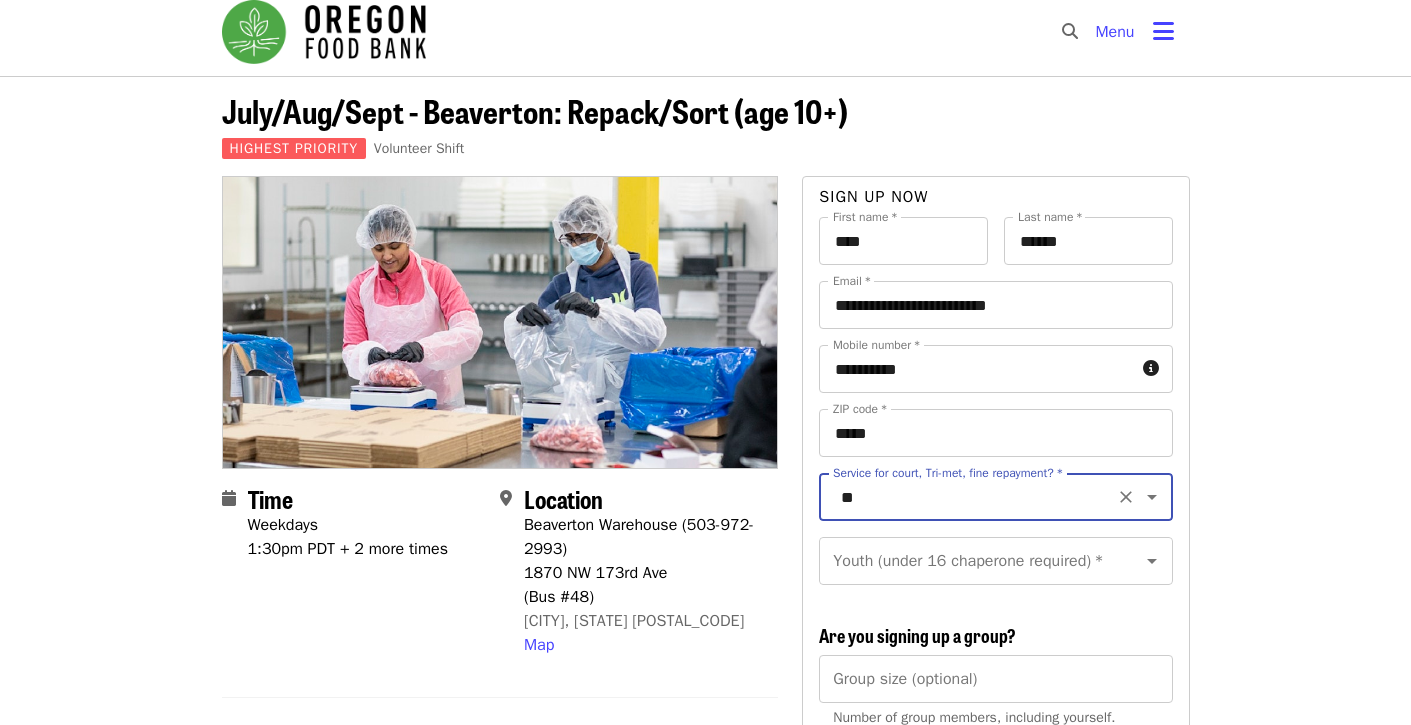 click 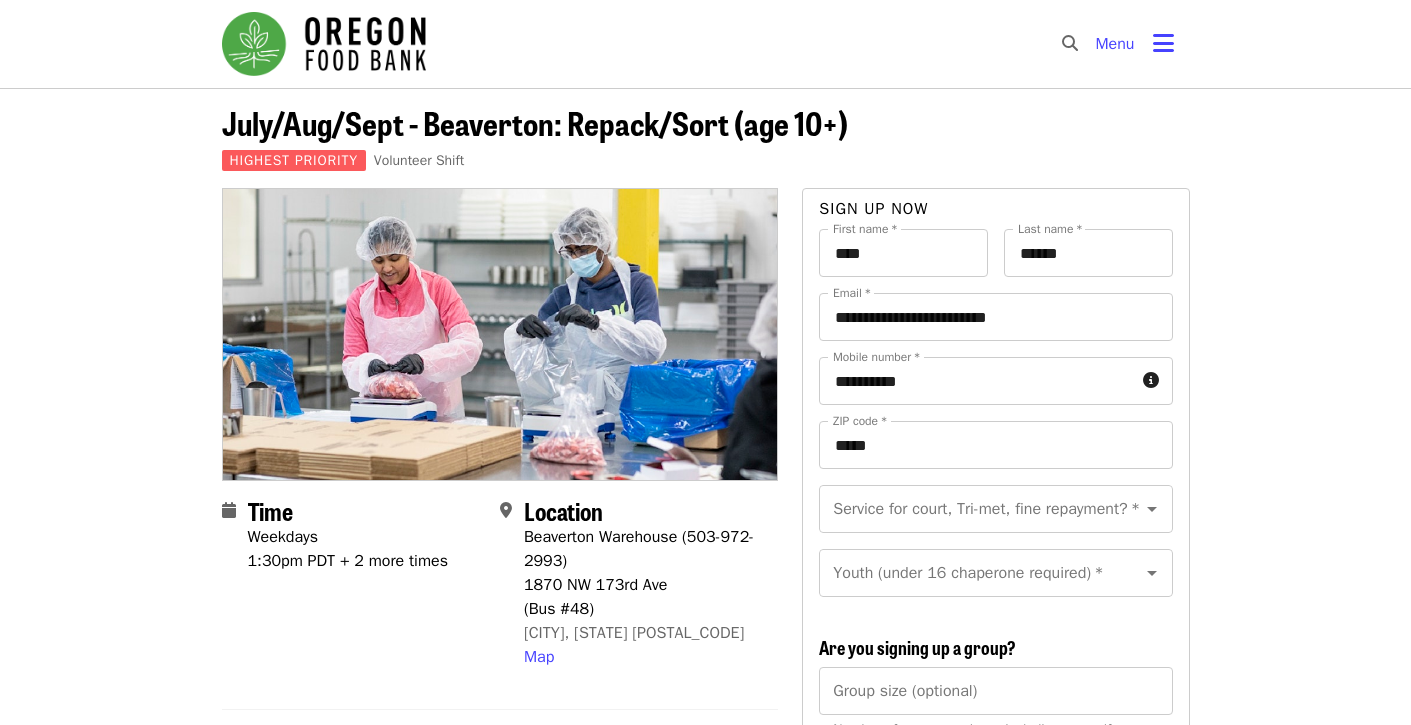 scroll, scrollTop: 0, scrollLeft: 0, axis: both 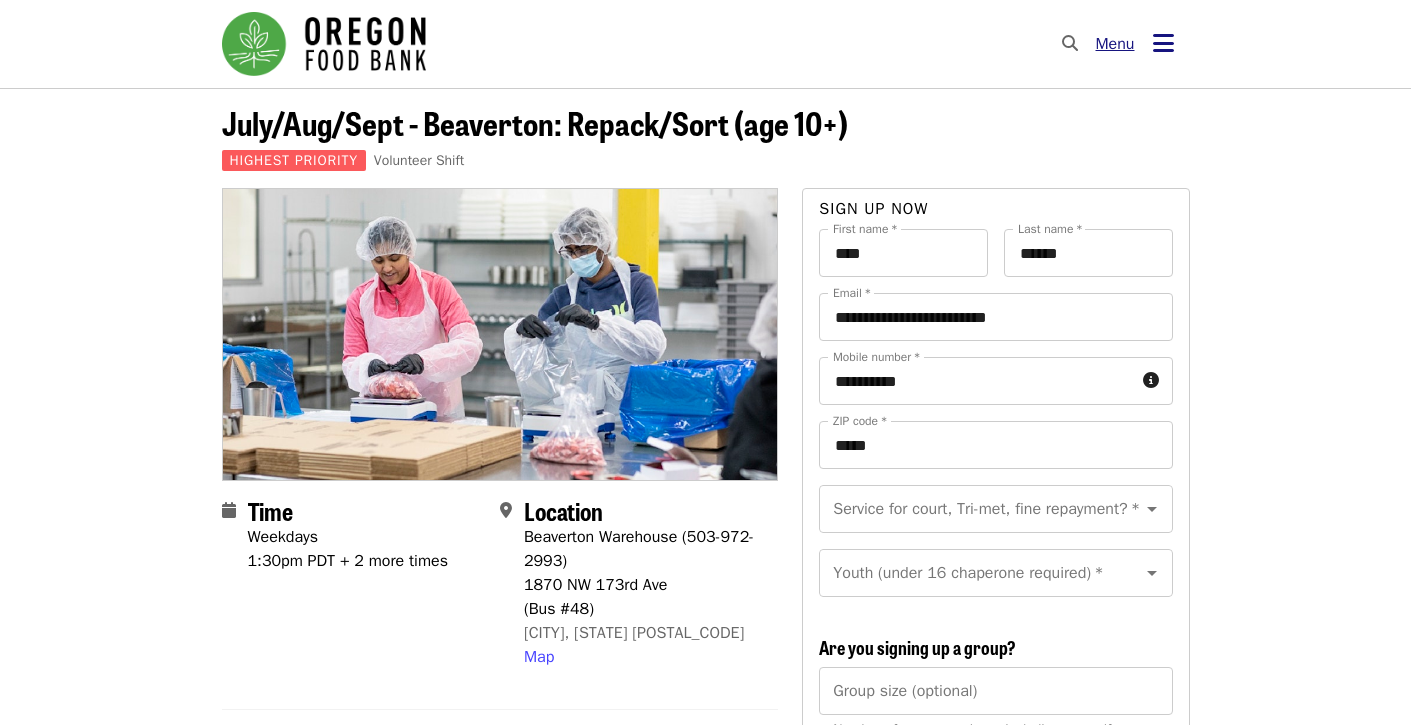 click at bounding box center [1163, 43] 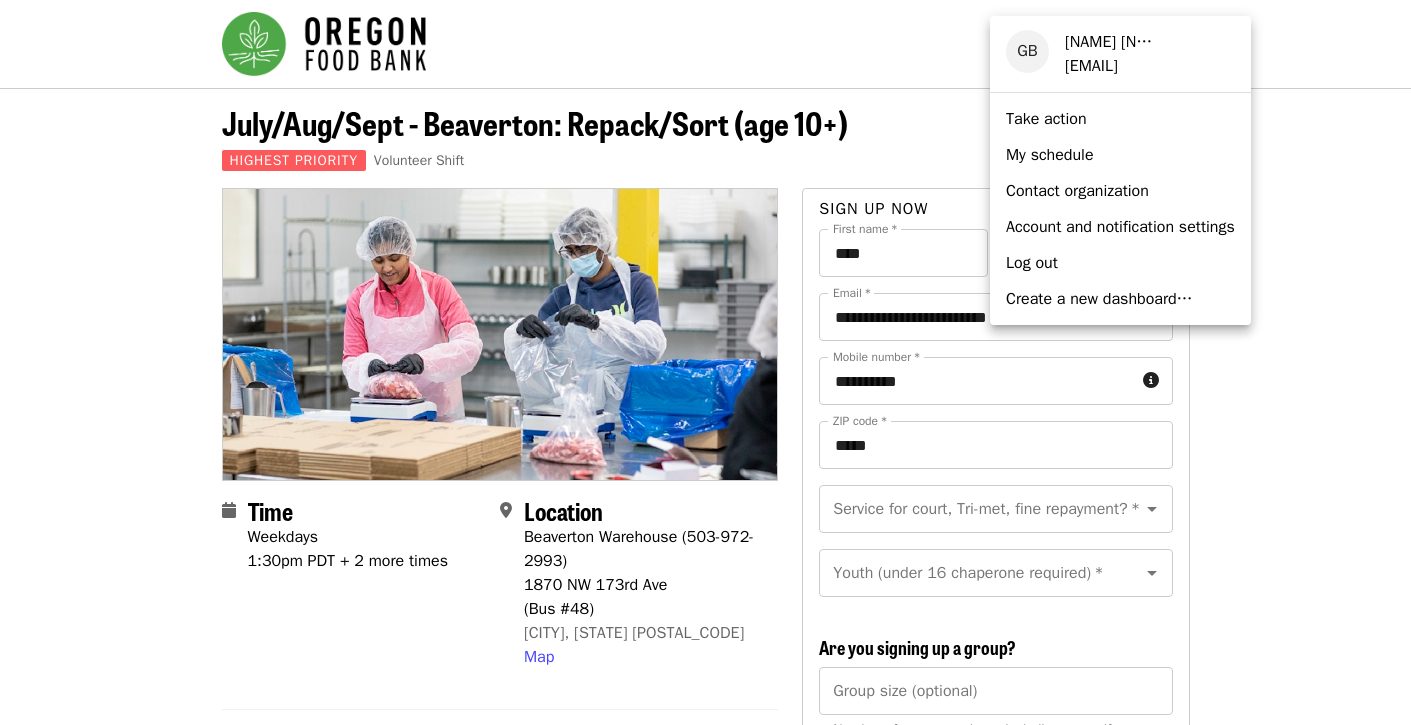click on "My schedule" at bounding box center (1050, 155) 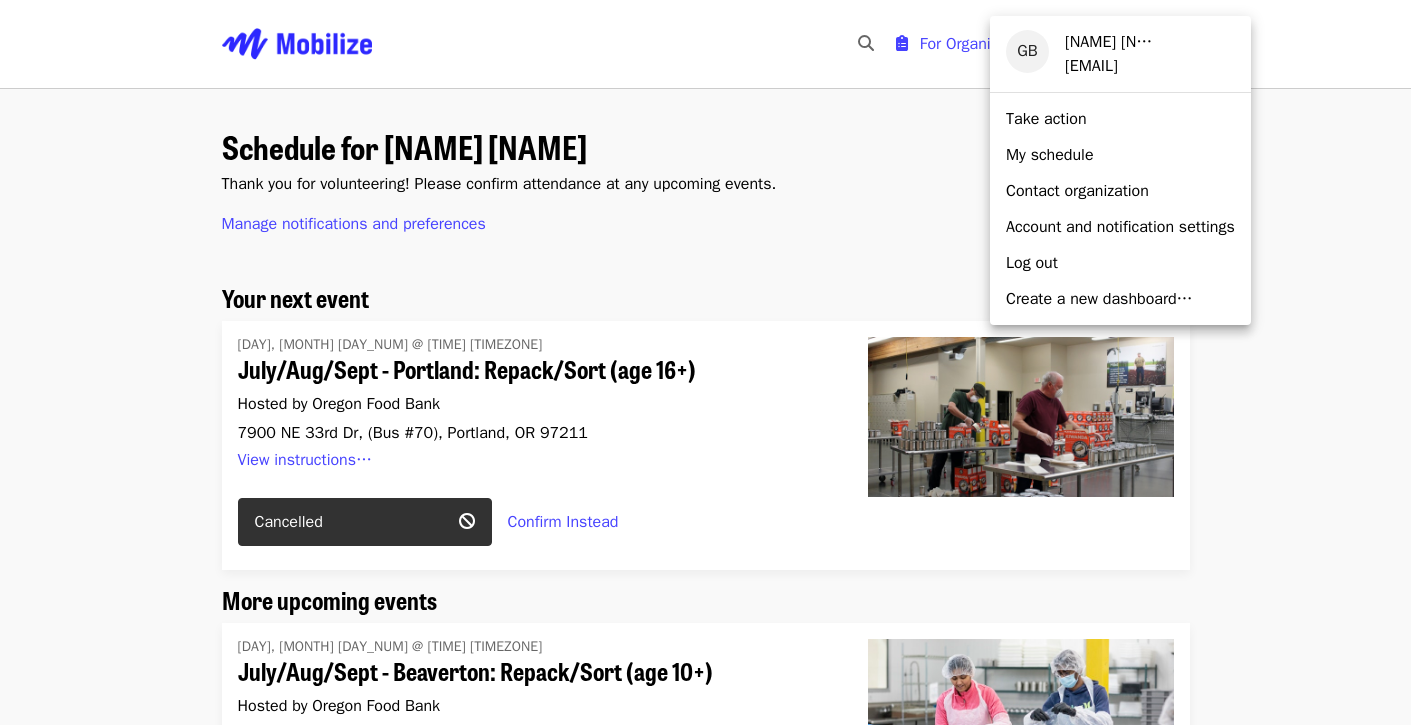 click at bounding box center [705, 362] 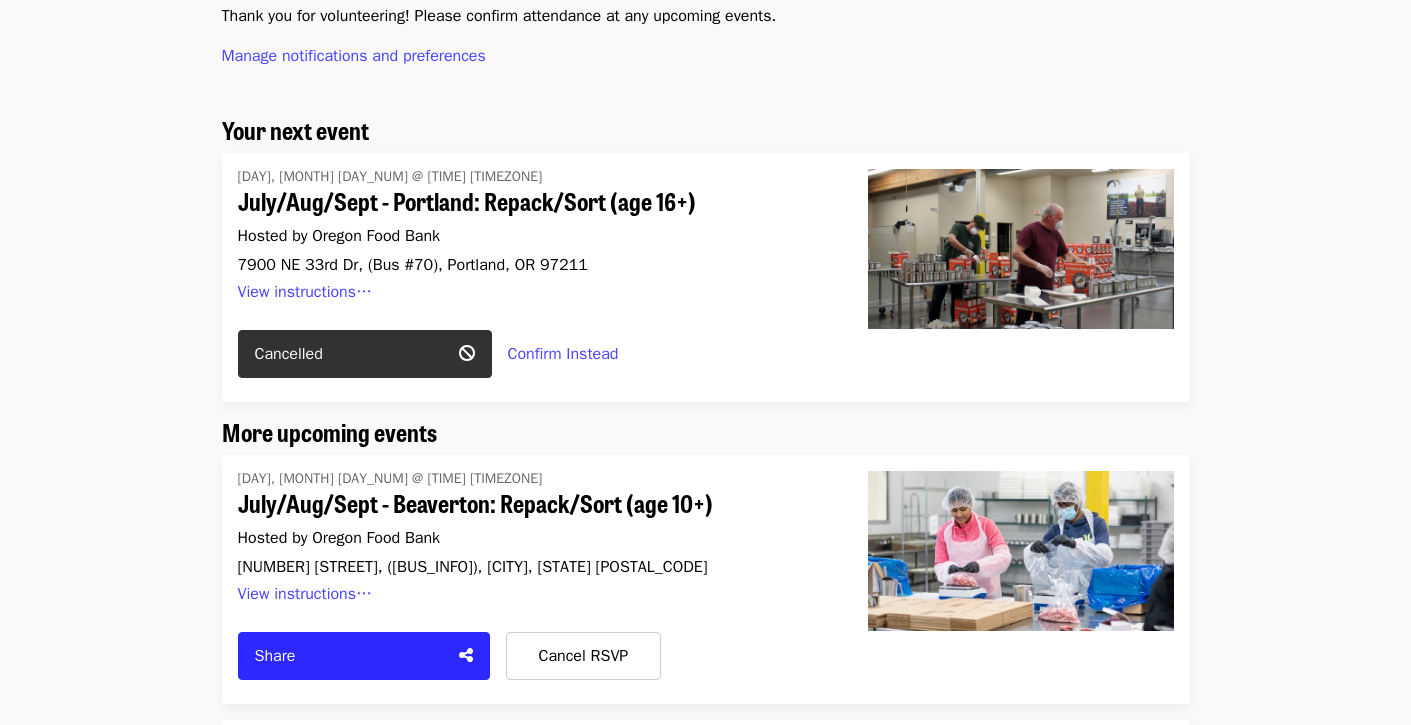 scroll, scrollTop: 170, scrollLeft: 0, axis: vertical 